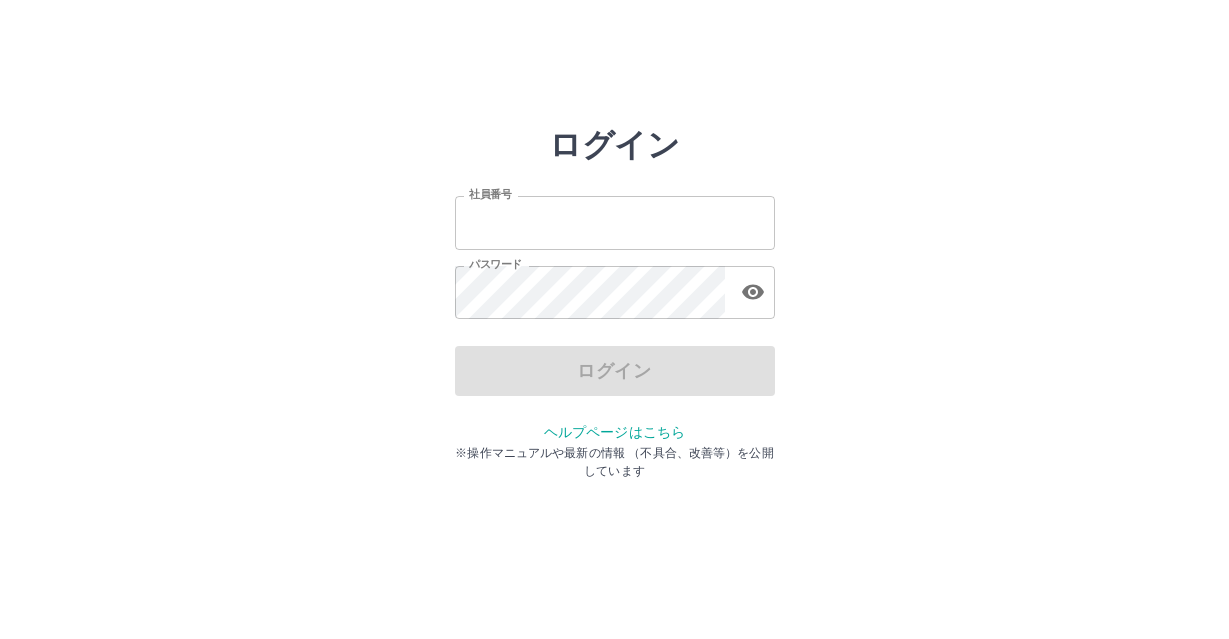 scroll, scrollTop: 0, scrollLeft: 0, axis: both 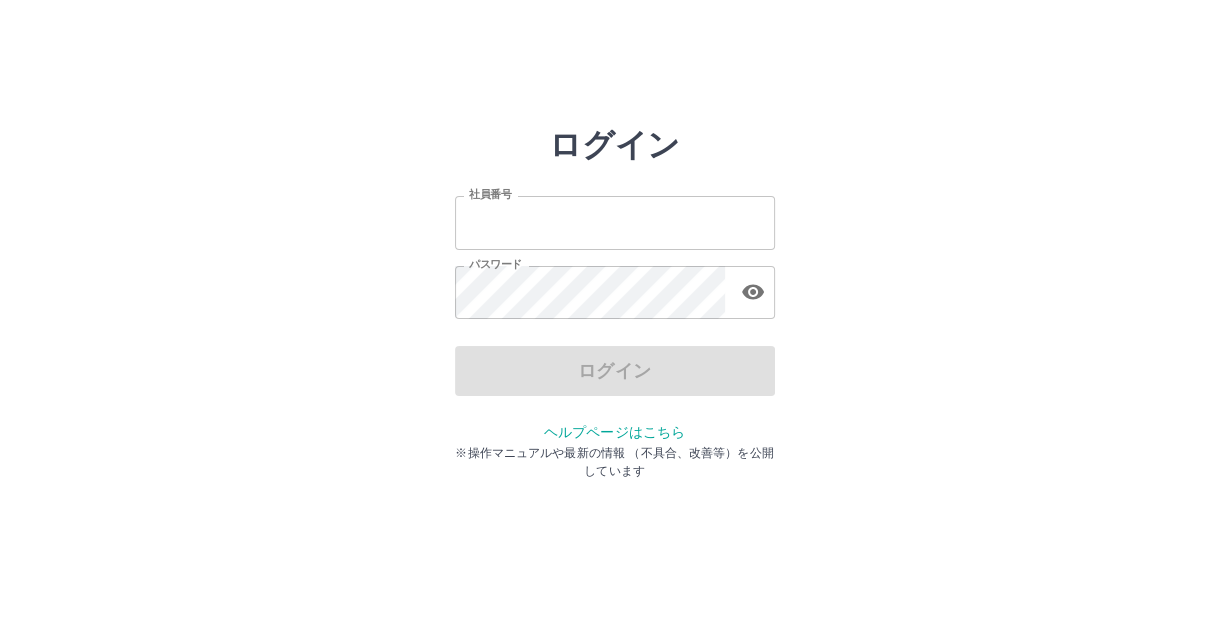 type on "*******" 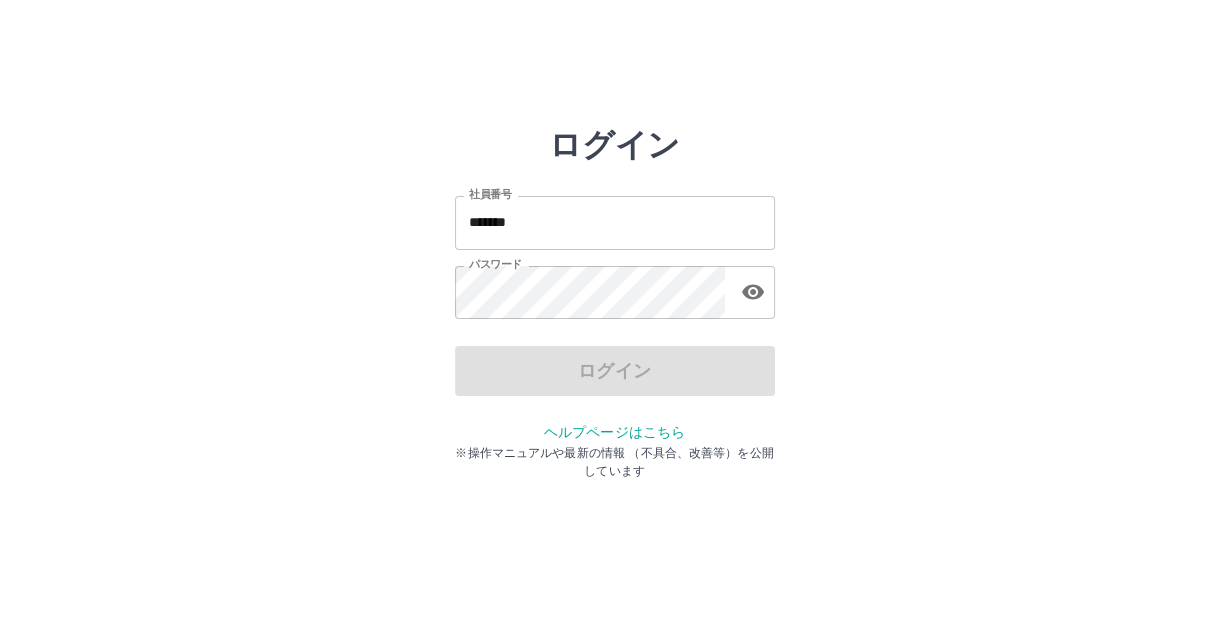 click on "*******" at bounding box center (615, 222) 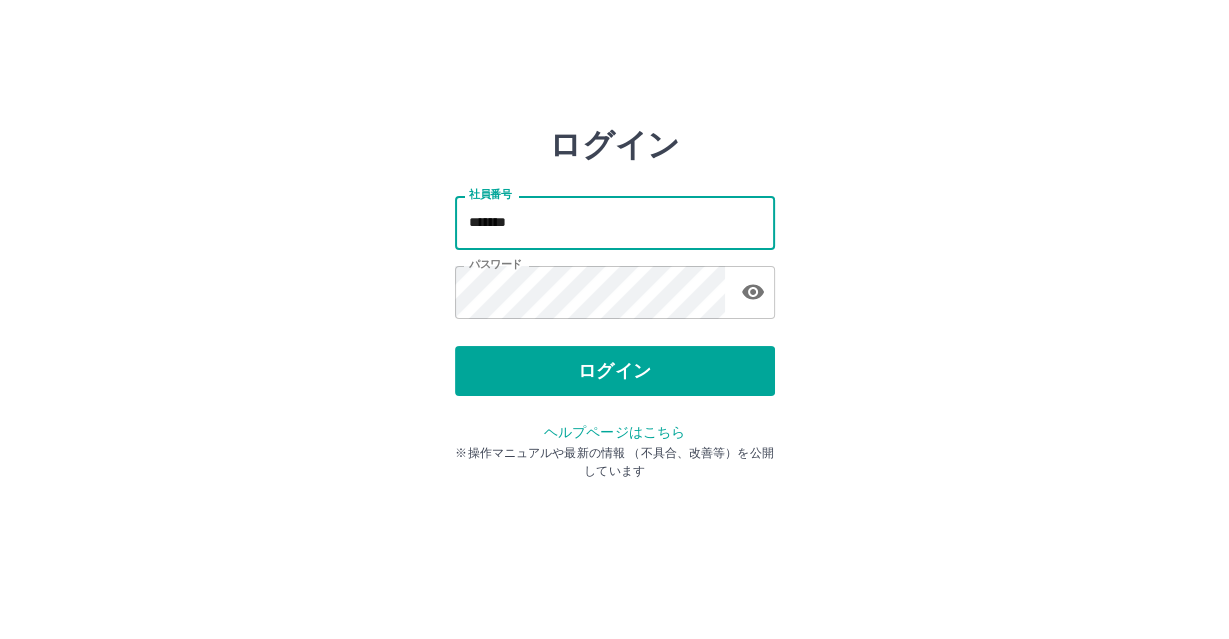drag, startPoint x: 599, startPoint y: 368, endPoint x: 611, endPoint y: 369, distance: 12.0415945 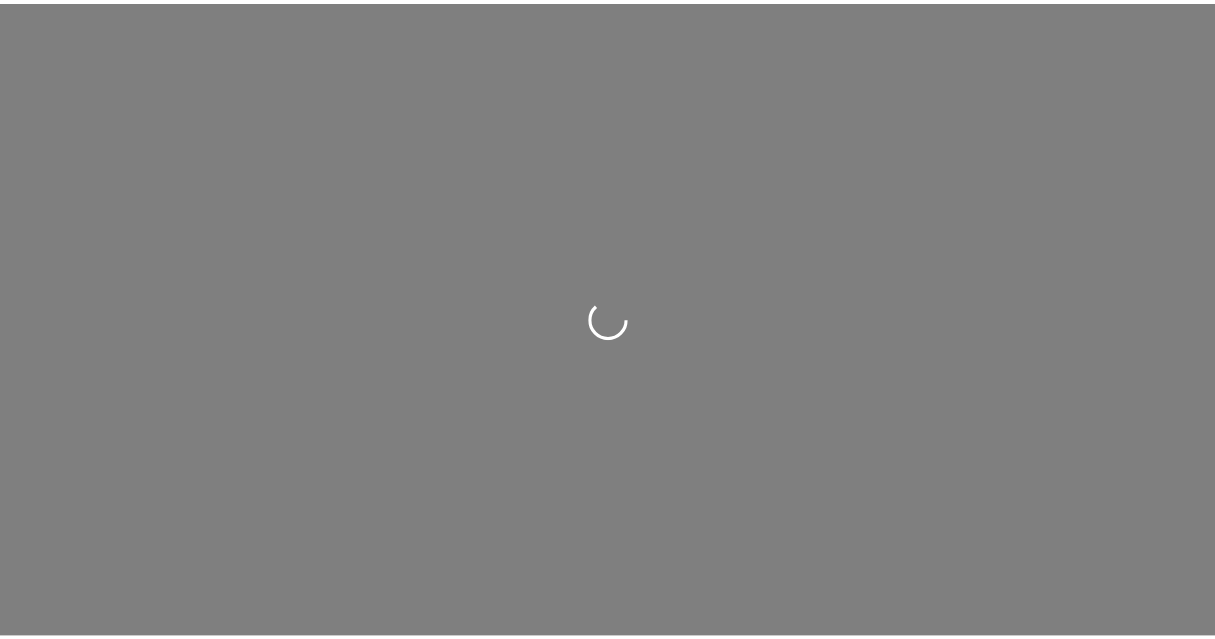 scroll, scrollTop: 0, scrollLeft: 0, axis: both 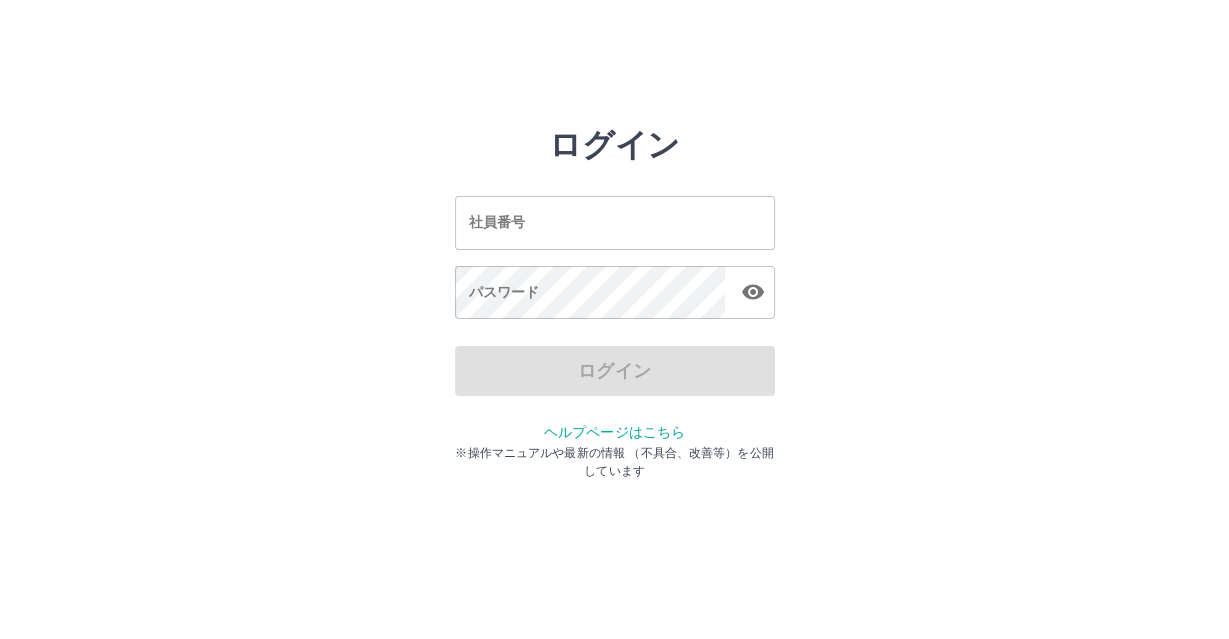 type on "*******" 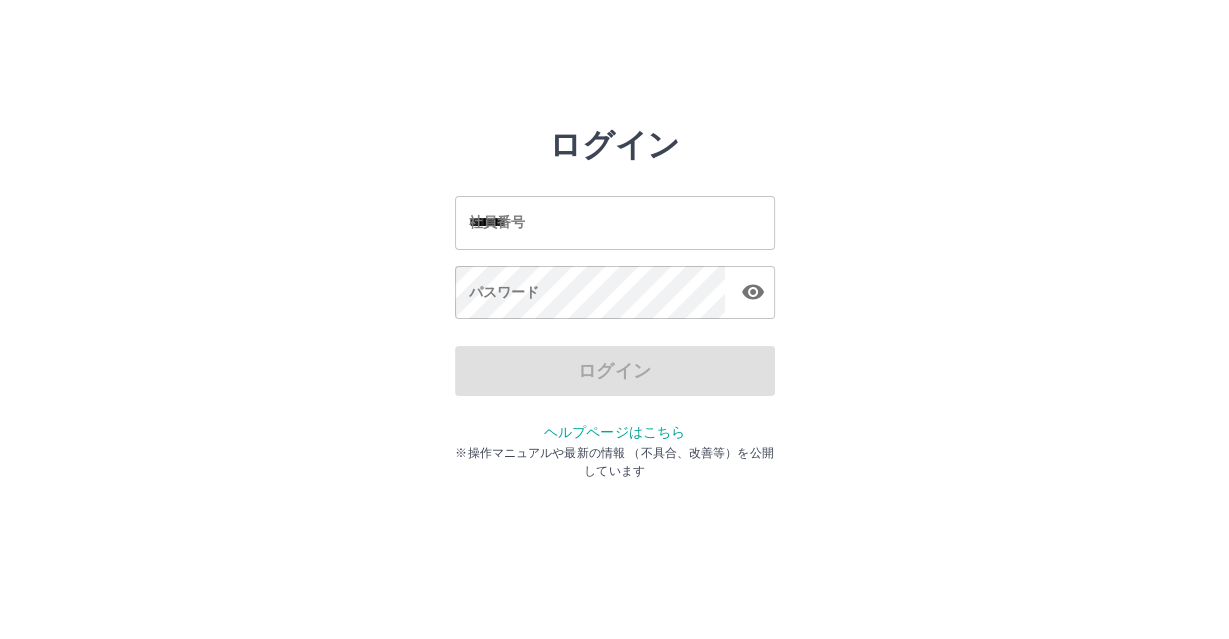 click on "*******" at bounding box center [615, 222] 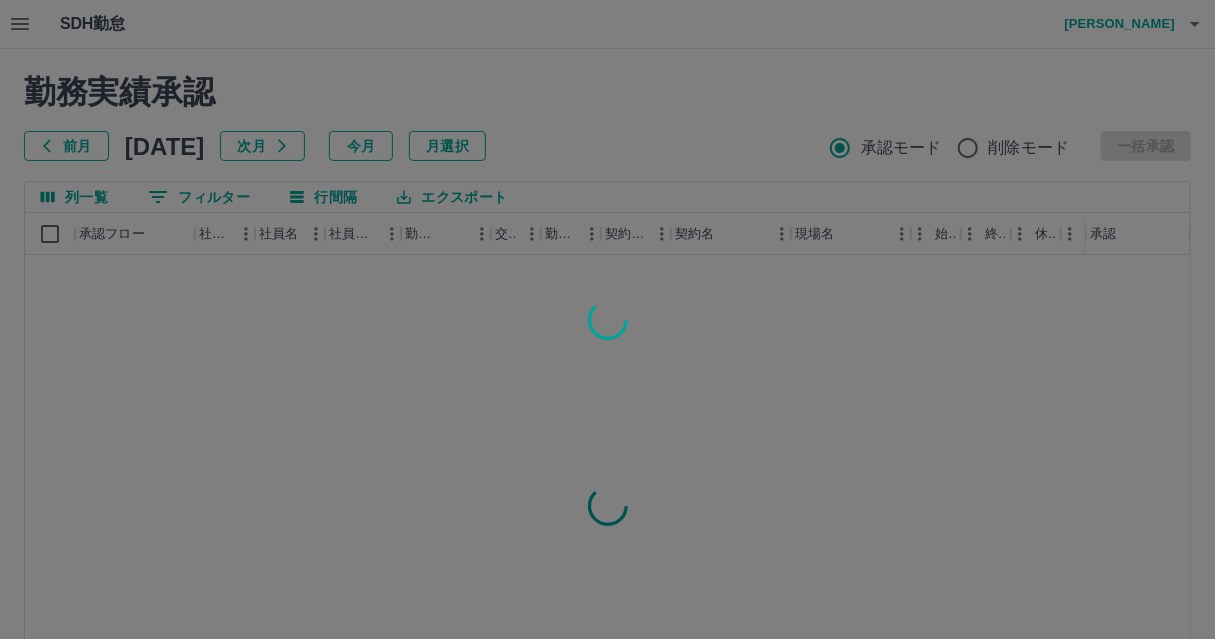 click at bounding box center (607, 319) 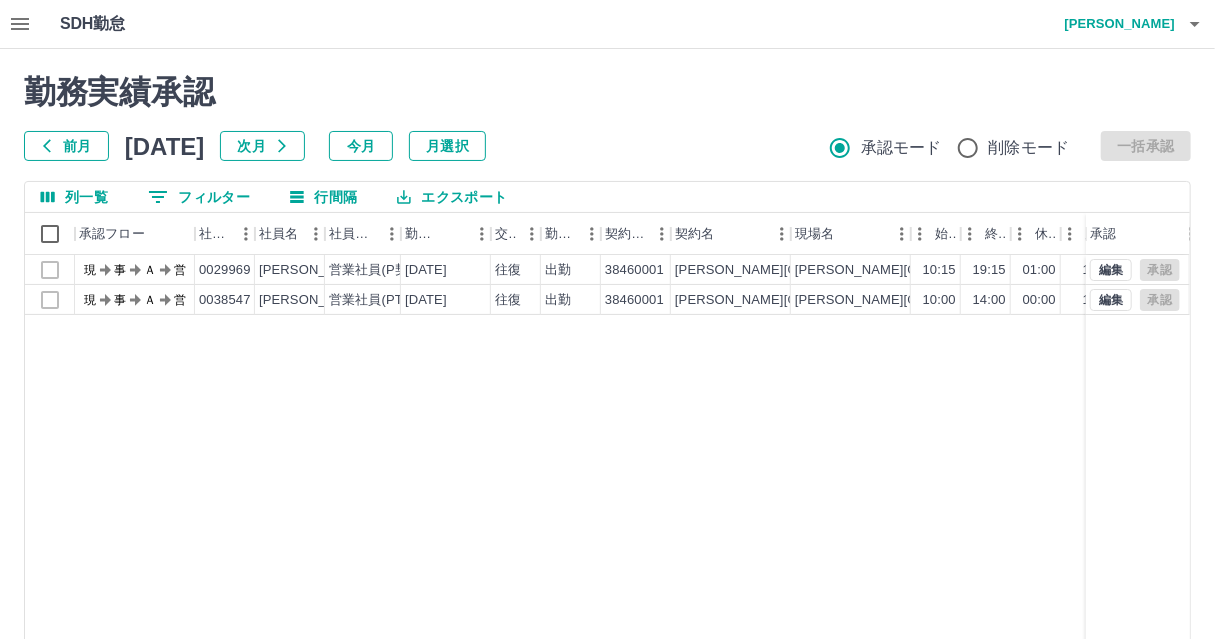 click at bounding box center [607, 319] 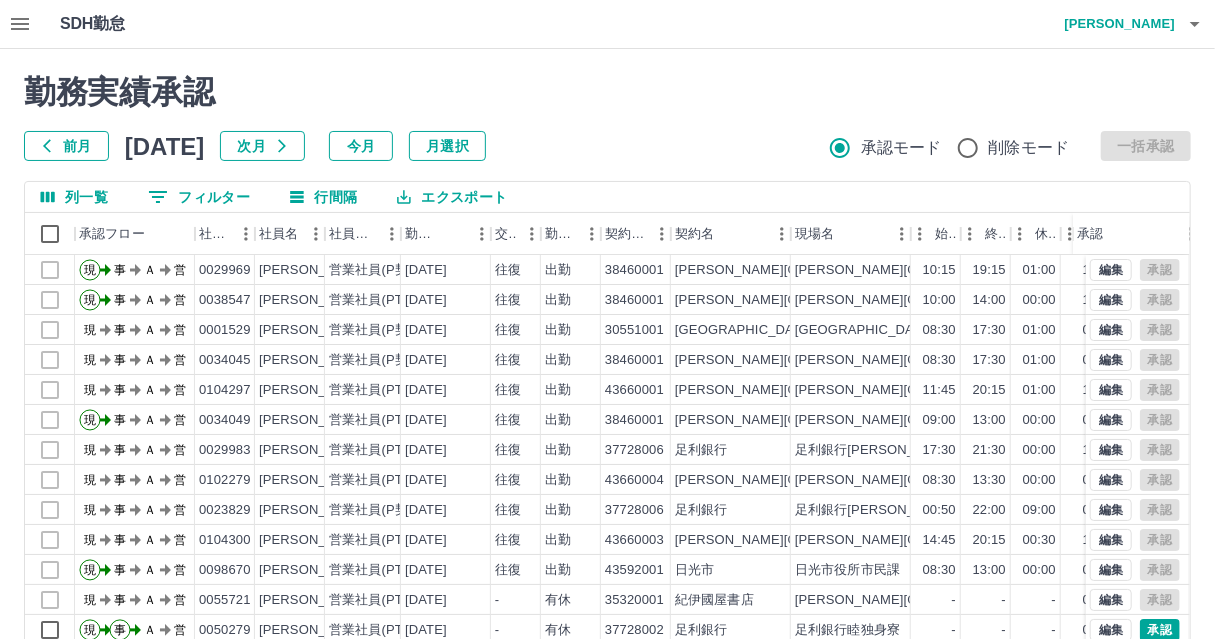 click 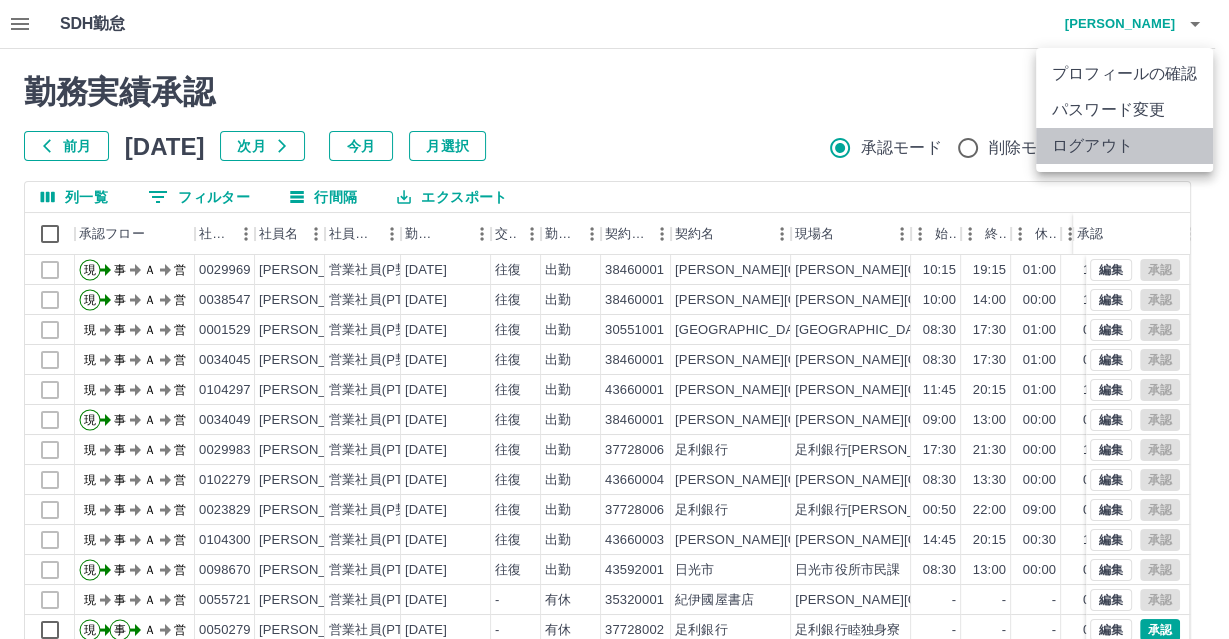 click on "ログアウト" at bounding box center (1124, 146) 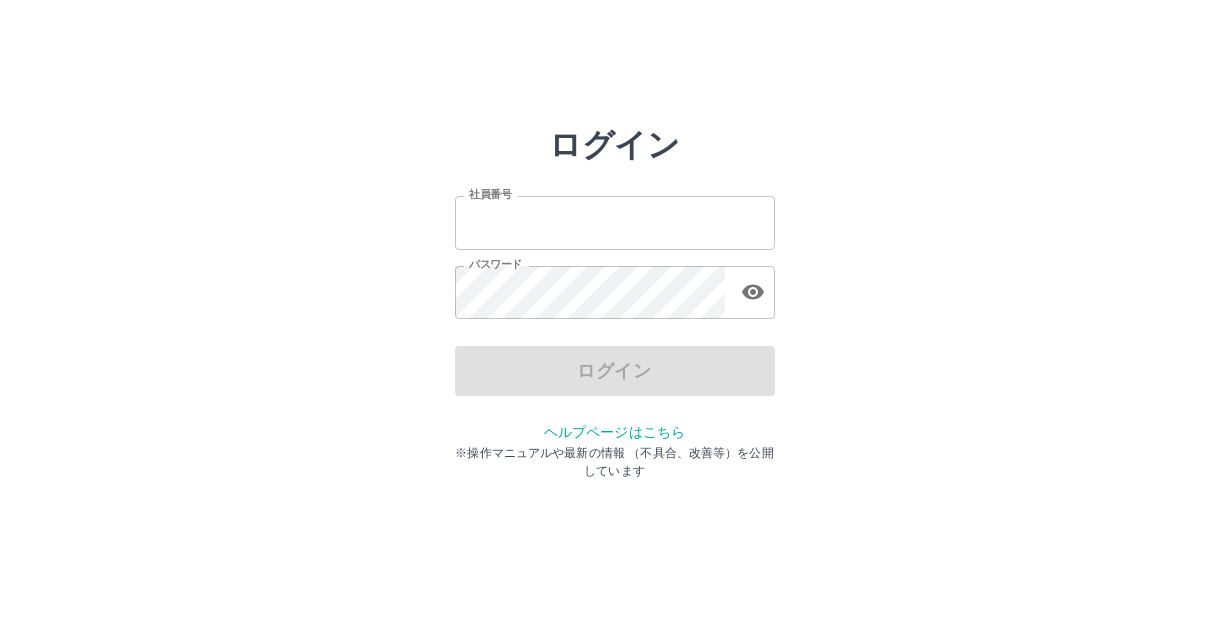 scroll, scrollTop: 0, scrollLeft: 0, axis: both 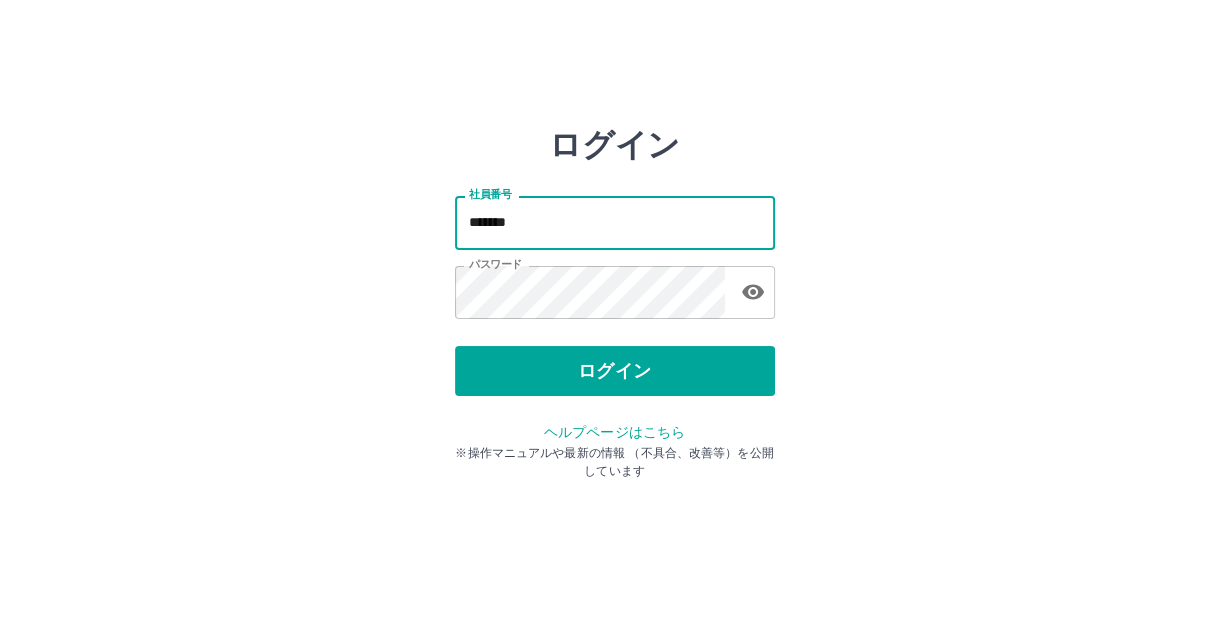 drag, startPoint x: 580, startPoint y: 234, endPoint x: 468, endPoint y: 221, distance: 112.75194 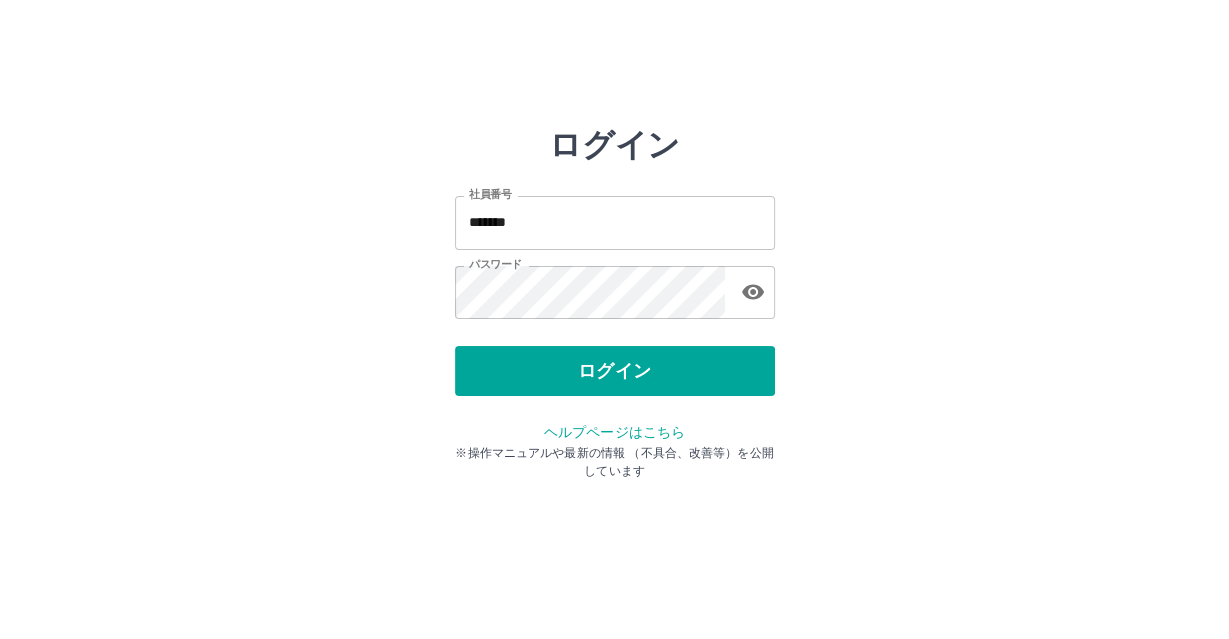 click on "社員番号 ******* 社員番号 パスワード パスワード" at bounding box center (615, 254) 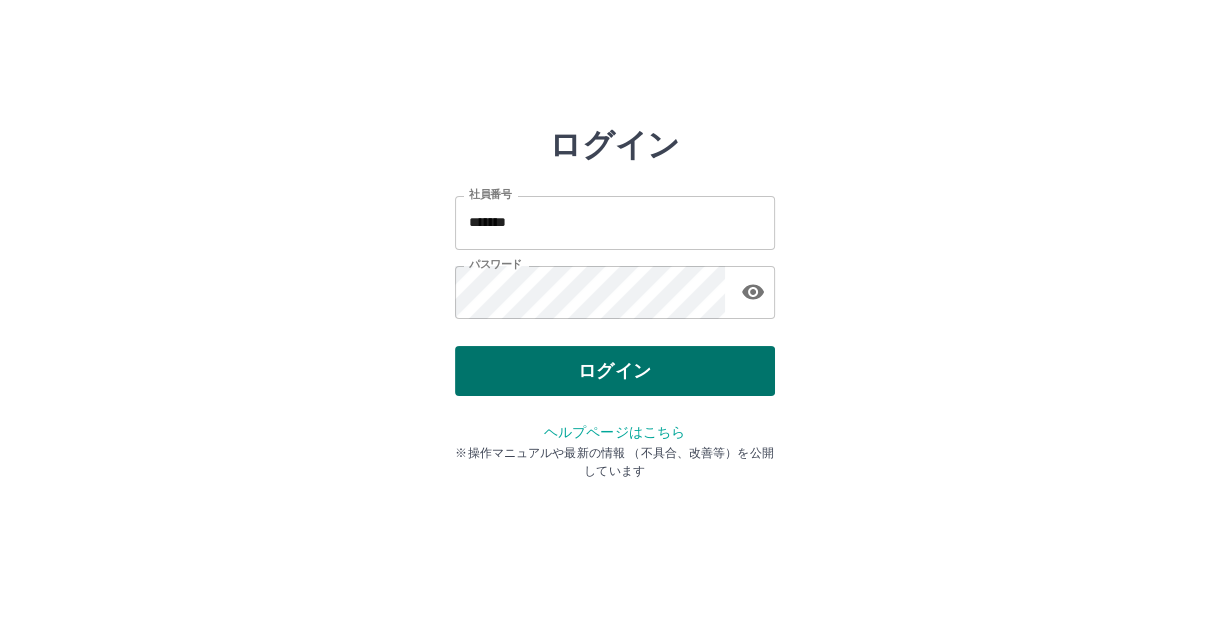 click on "ログイン" at bounding box center [615, 371] 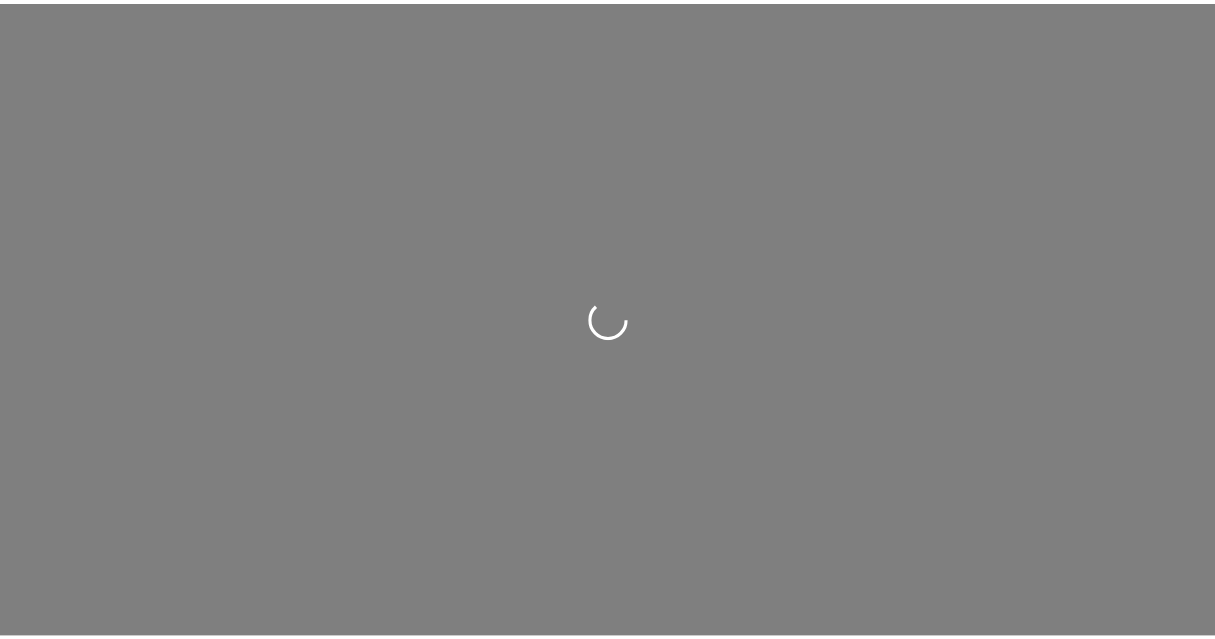 scroll, scrollTop: 0, scrollLeft: 0, axis: both 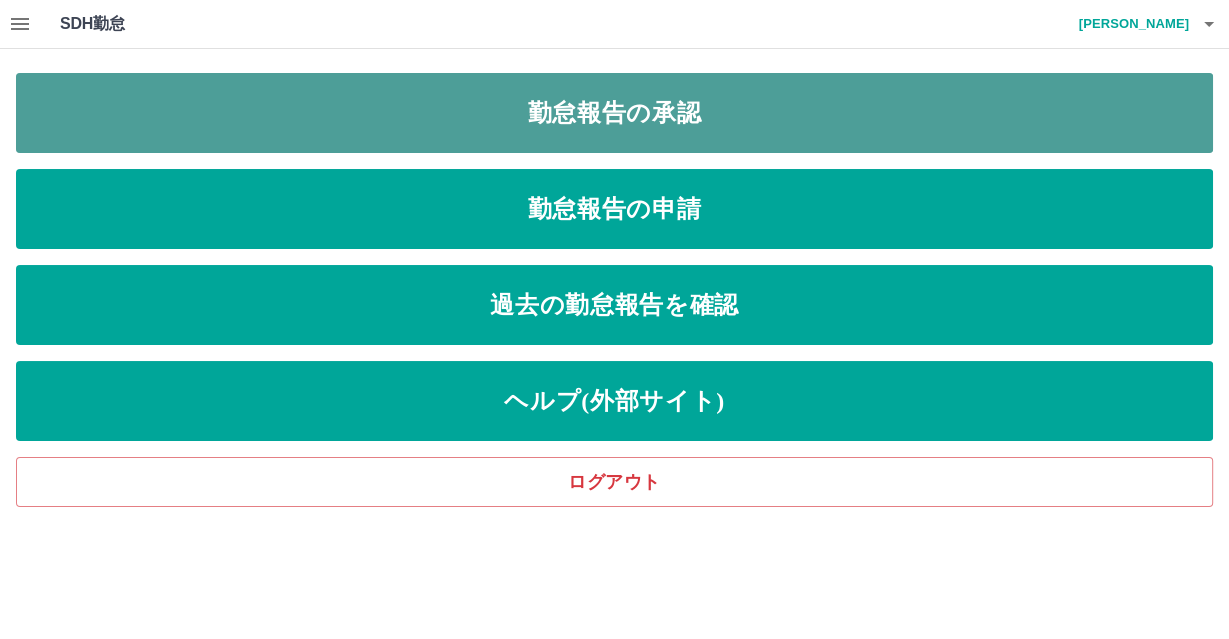 click on "勤怠報告の承認" at bounding box center (614, 113) 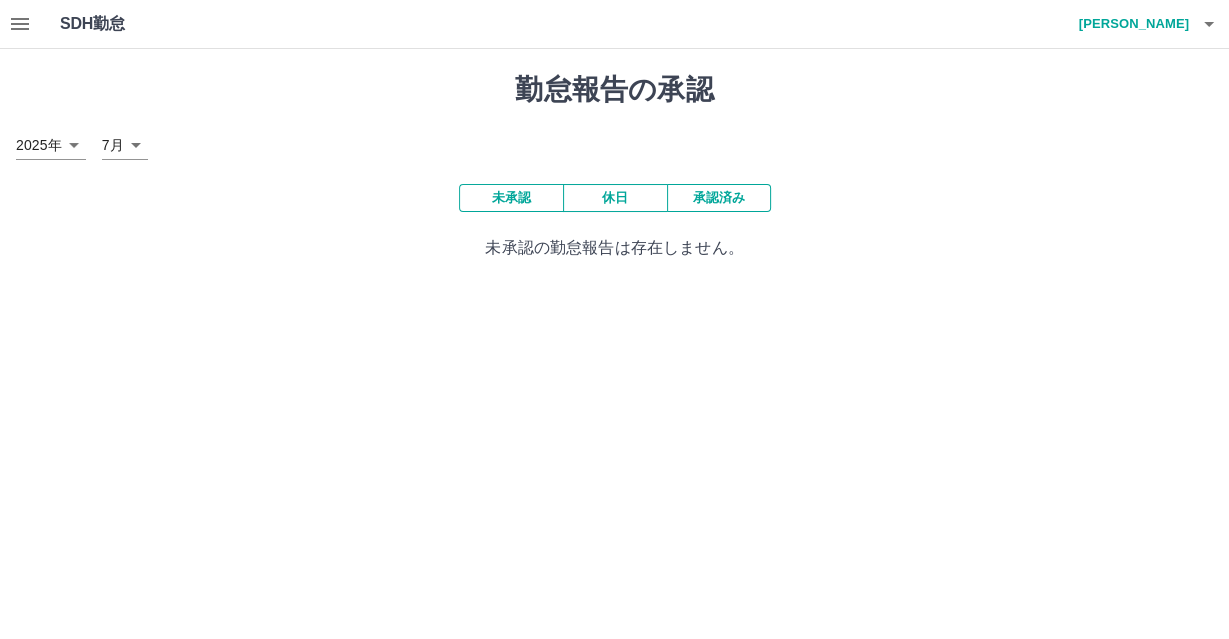 click on "未承認" at bounding box center (511, 198) 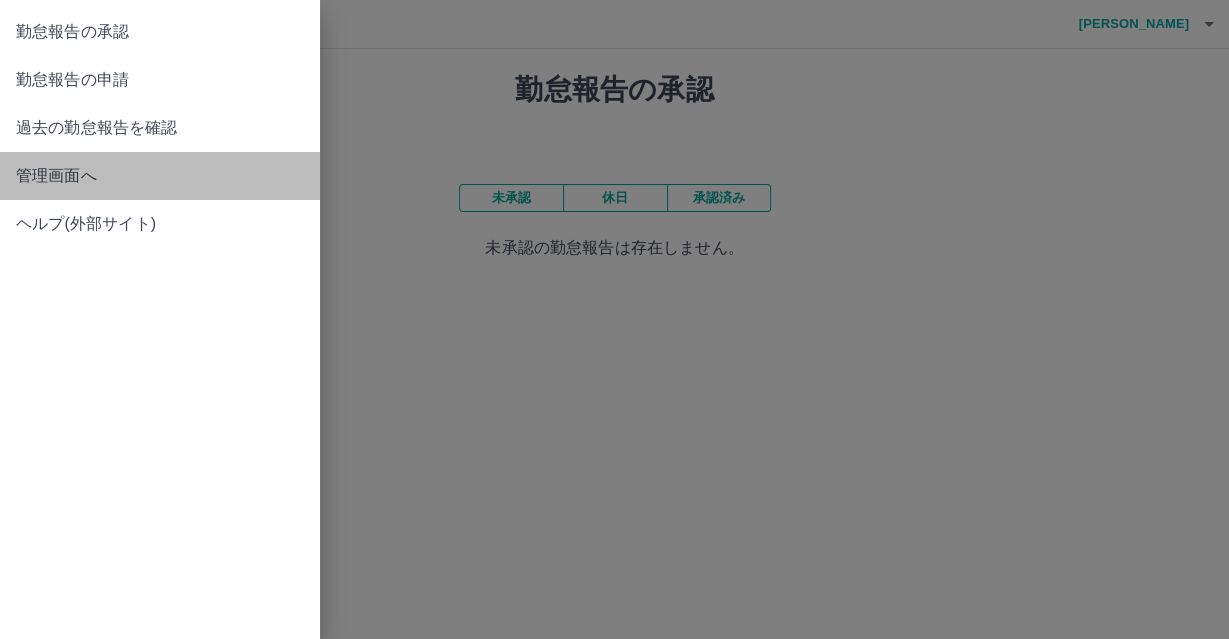 click on "管理画面へ" at bounding box center [160, 176] 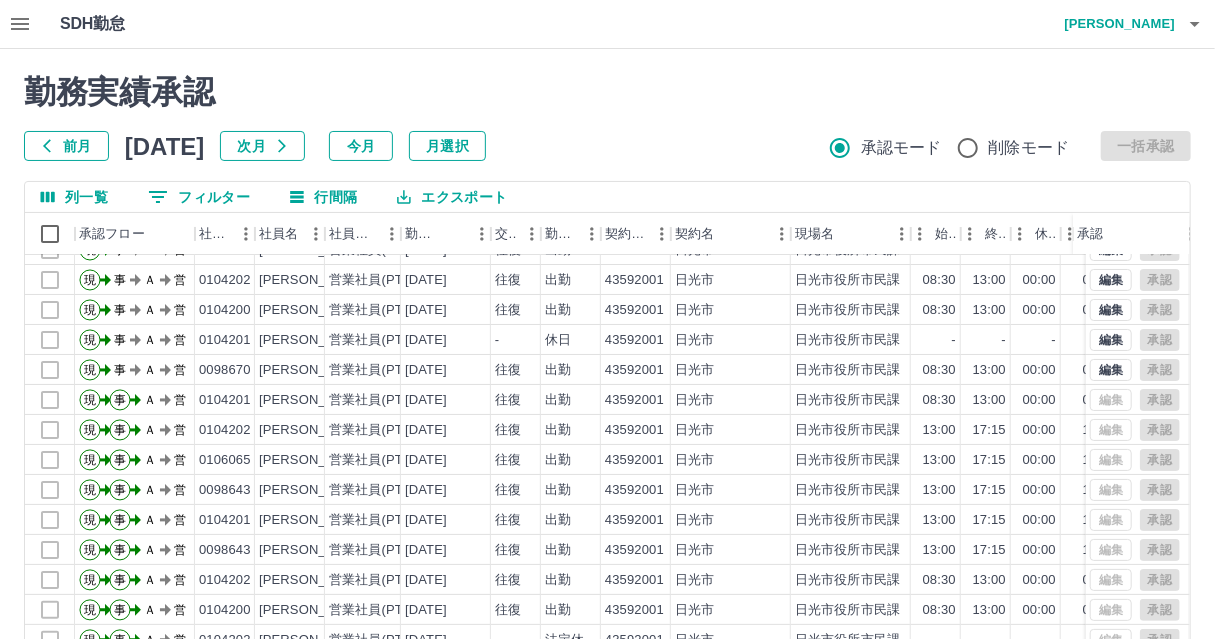 scroll, scrollTop: 99, scrollLeft: 0, axis: vertical 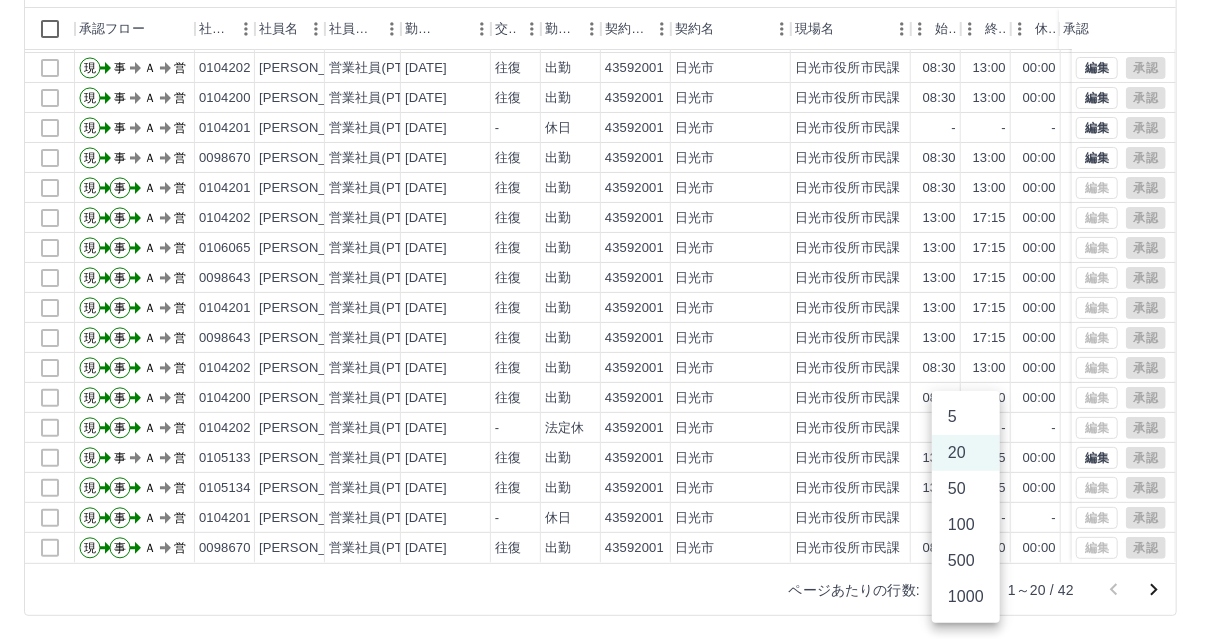 click on "SDH勤怠 佐藤　美咲 勤務実績承認 前月 2025年07月 次月 今月 月選択 承認モード 削除モード 一括承認 列一覧 0 フィルター 行間隔 エクスポート 承認フロー 社員番号 社員名 社員区分 勤務日 交通費 勤務区分 契約コード 契約名 現場名 始業 終業 休憩 所定開始 所定終業 所定休憩 拘束 勤務 承認 現 事 Ａ 営 0098670 滝　亜沙美 営業社員(PT契約) 2025-07-09 往復 出勤 43592001 日光市 日光市役所市民課 13:00 17:15 00:00 13:00 17:15 00:00 04:15 04:15 現 事 Ａ 営 0106065 野澤　茂 営業社員(PT契約) 2025-07-09 往復 出勤 43592001 日光市 日光市役所市民課 13:00 17:15 00:00 13:00 17:15 00:00 04:15 04:15 現 事 Ａ 営 0104202 坂本　圭子 営業社員(PT契約) 2025-07-09 往復 出勤 43592001 日光市 日光市役所市民課 08:30 13:00 00:00 08:30 13:00 00:00 04:30 04:30 現 事 Ａ 営 0104200 齋藤　靖子 営業社員(PT契約) 2025-07-09 往復 出勤 08:30" at bounding box center [607, 217] 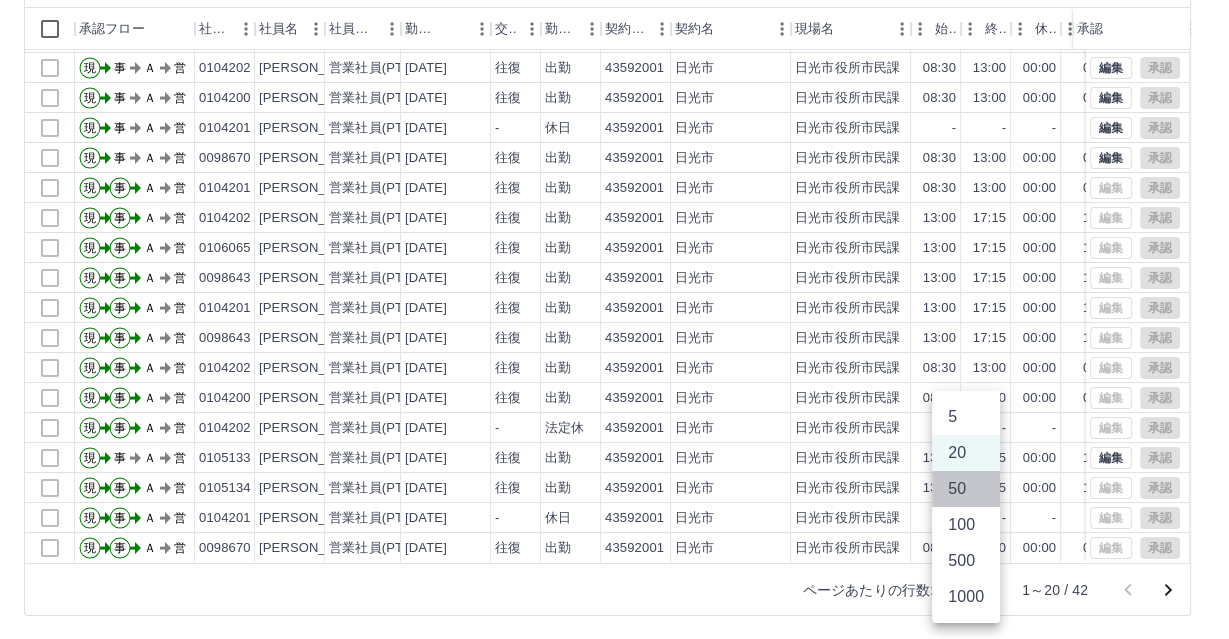 click on "50" at bounding box center (966, 489) 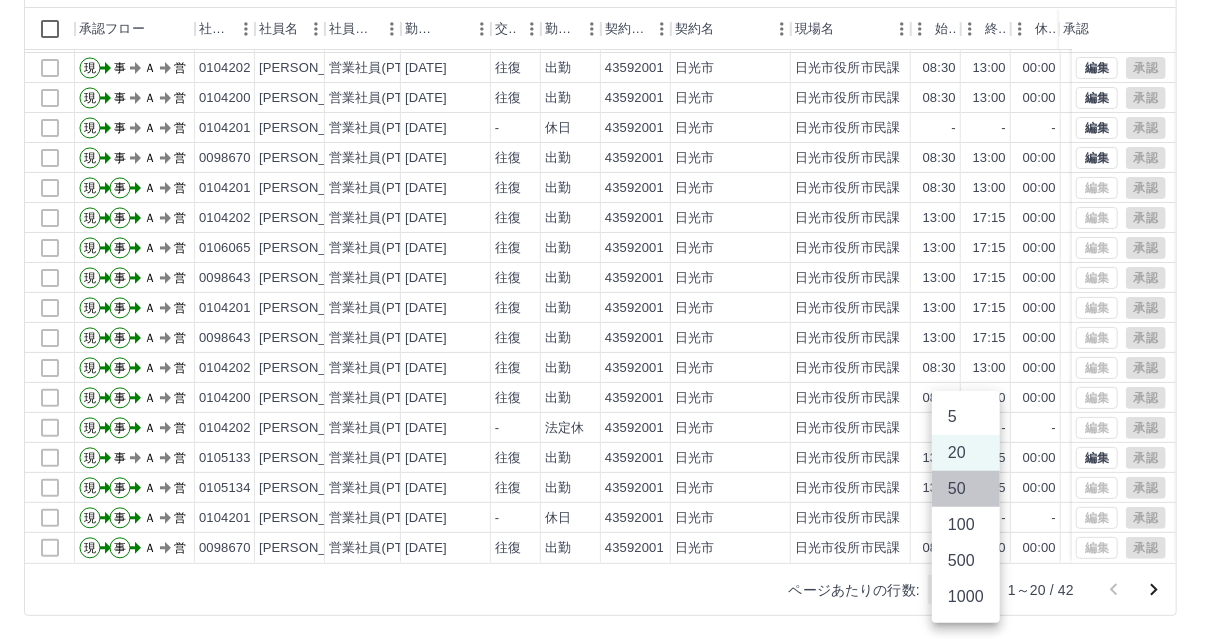type on "**" 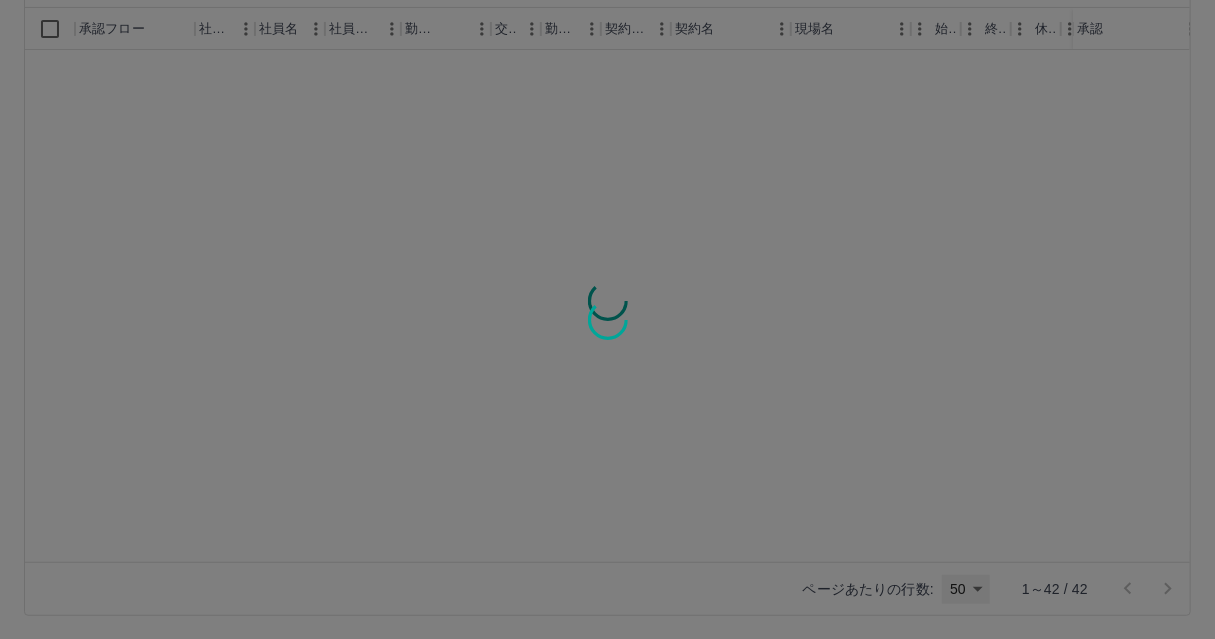 scroll, scrollTop: 0, scrollLeft: 0, axis: both 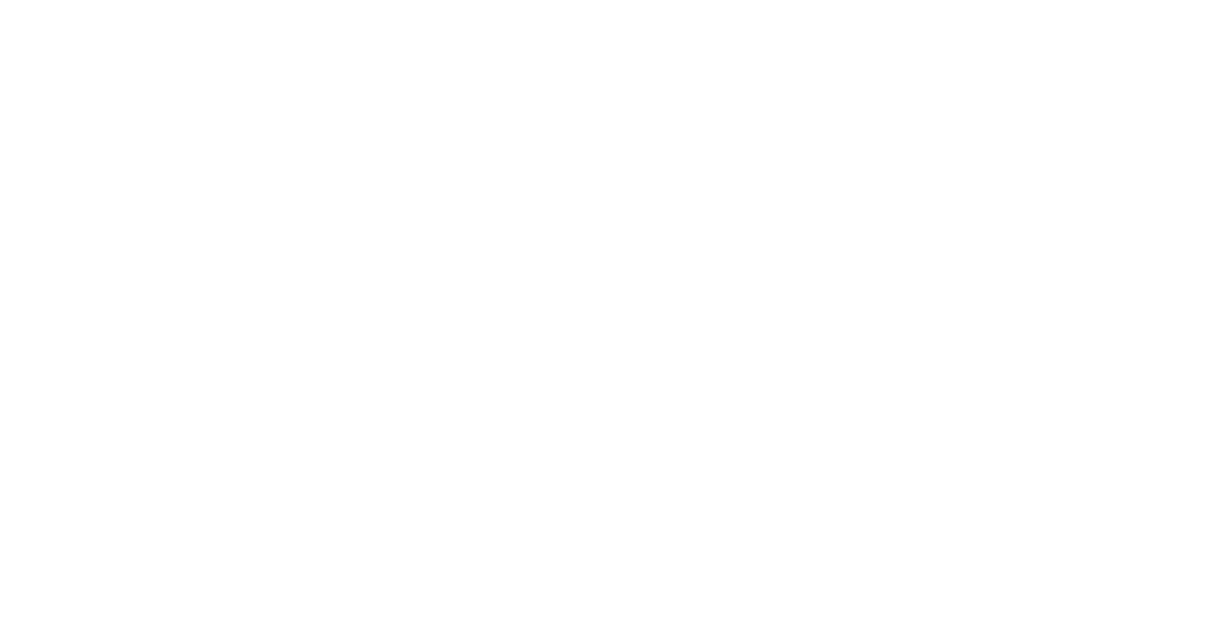 click on "SDH勤怠" at bounding box center (614, 0) 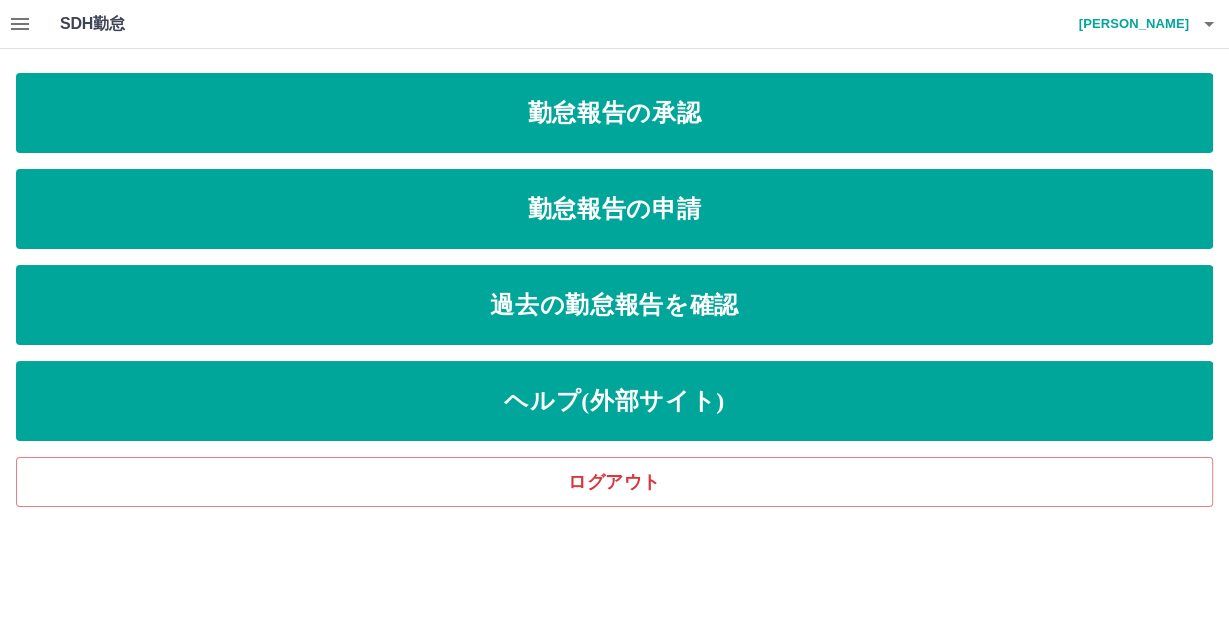 click 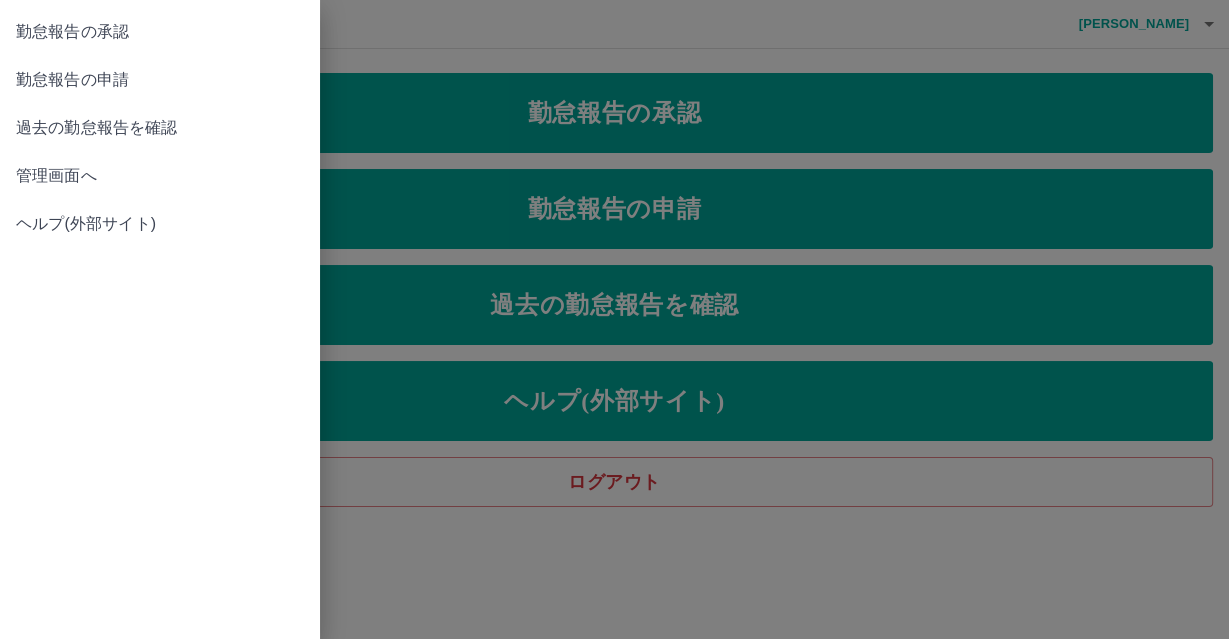 click at bounding box center (614, 319) 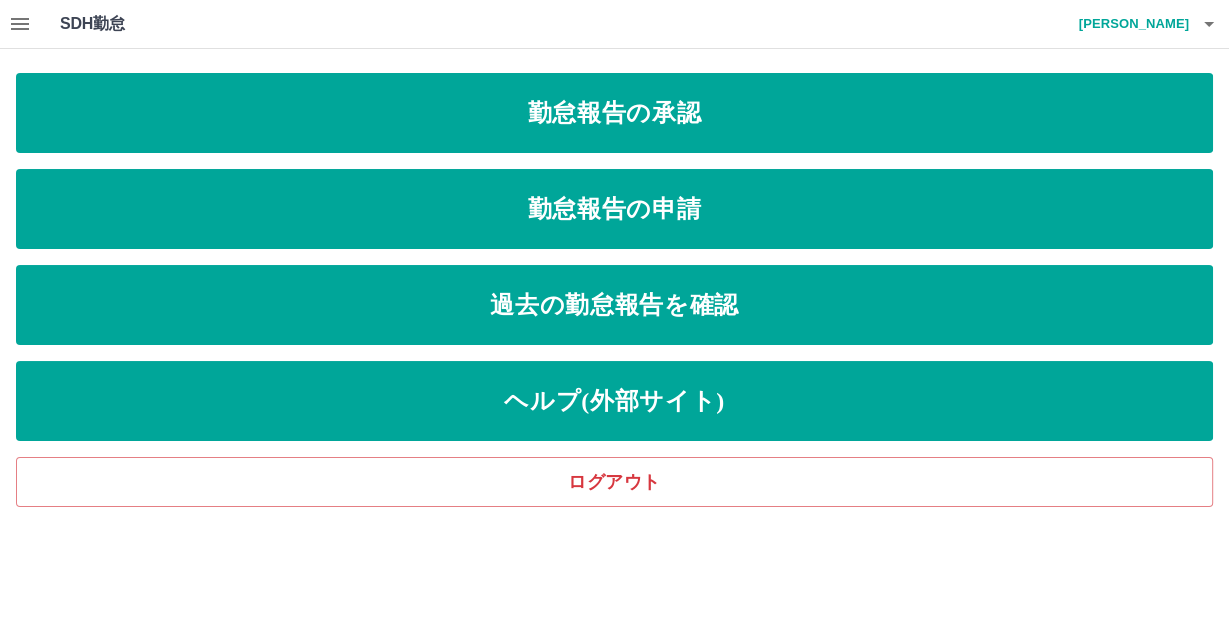 click 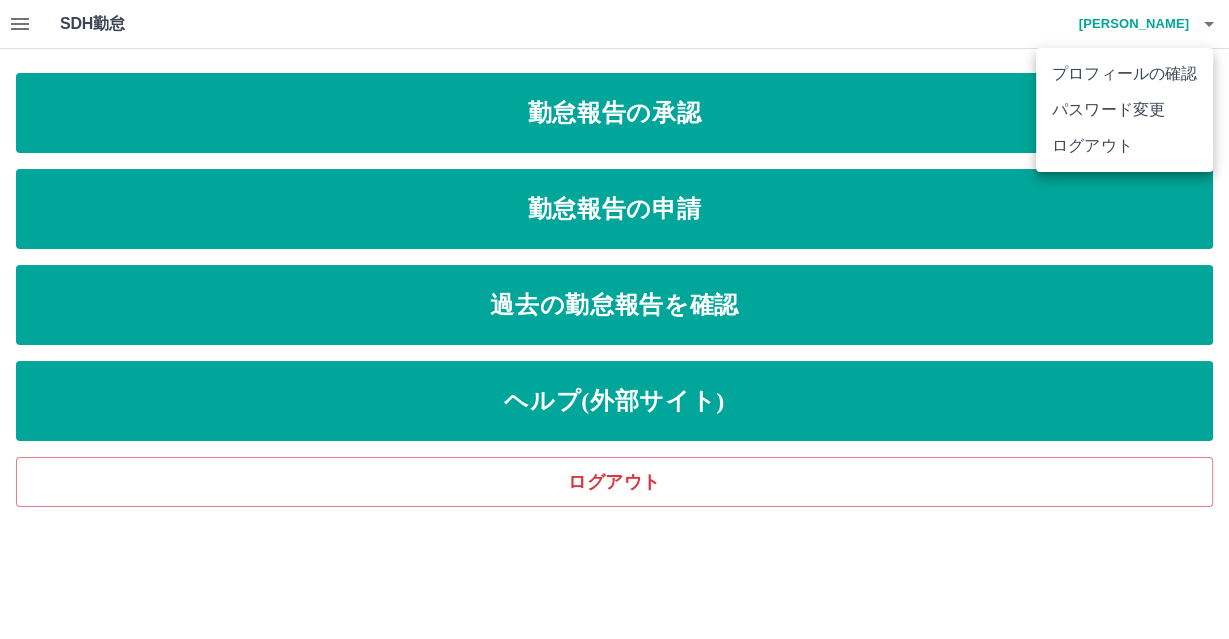 click on "ログアウト" at bounding box center (1124, 146) 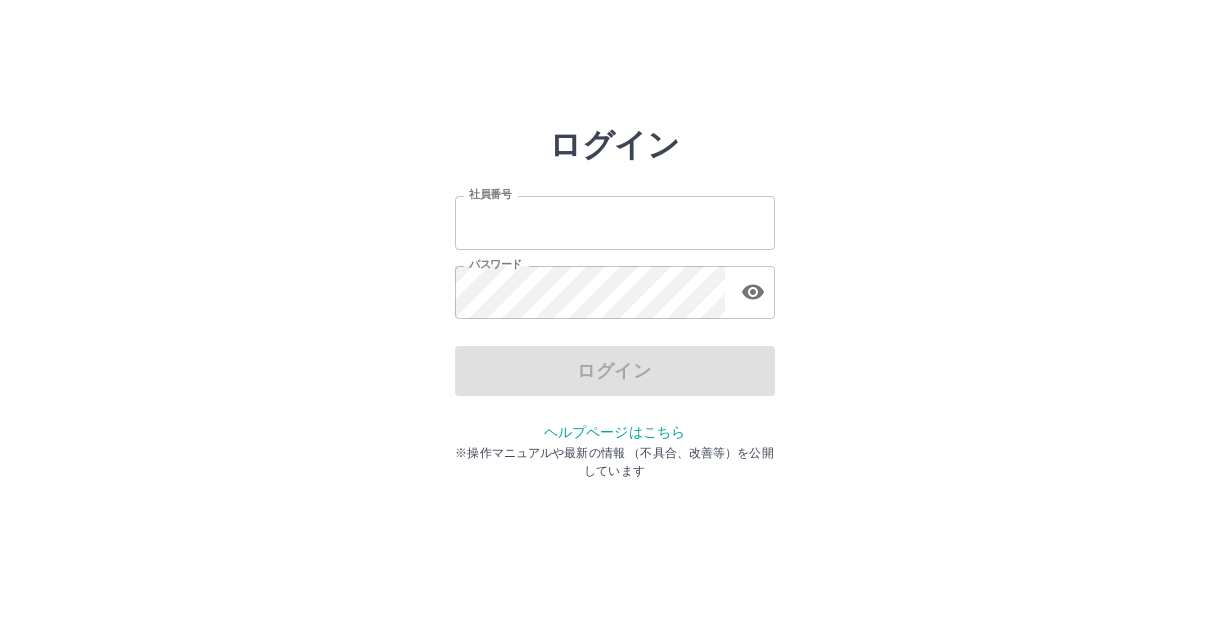 scroll, scrollTop: 0, scrollLeft: 0, axis: both 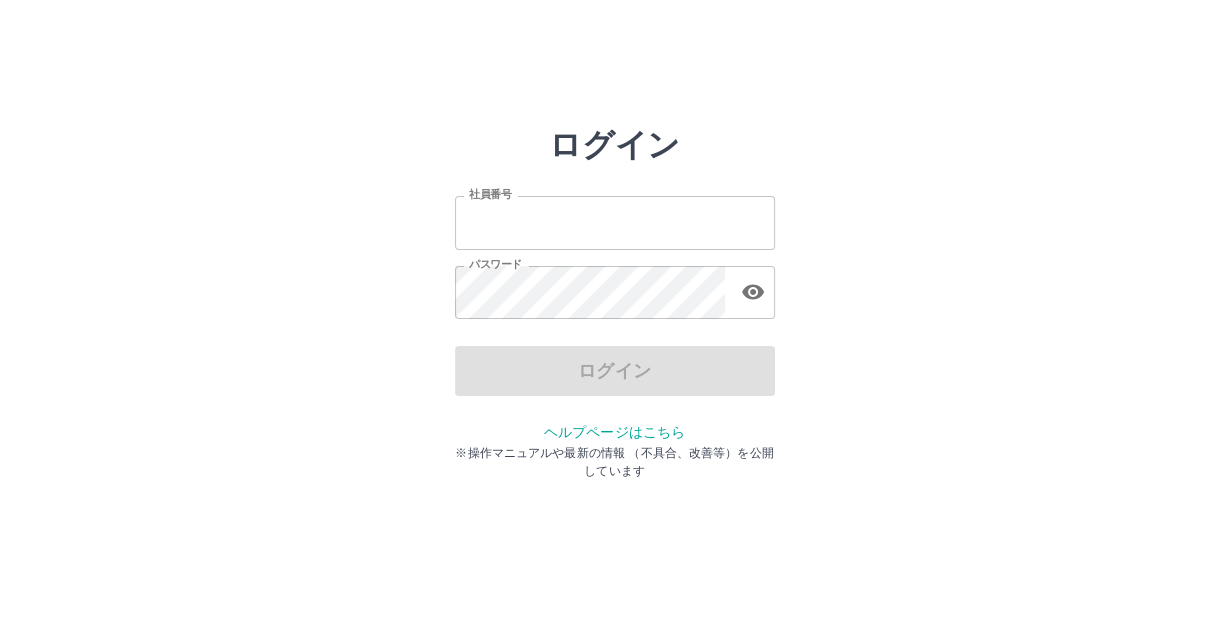 type on "*******" 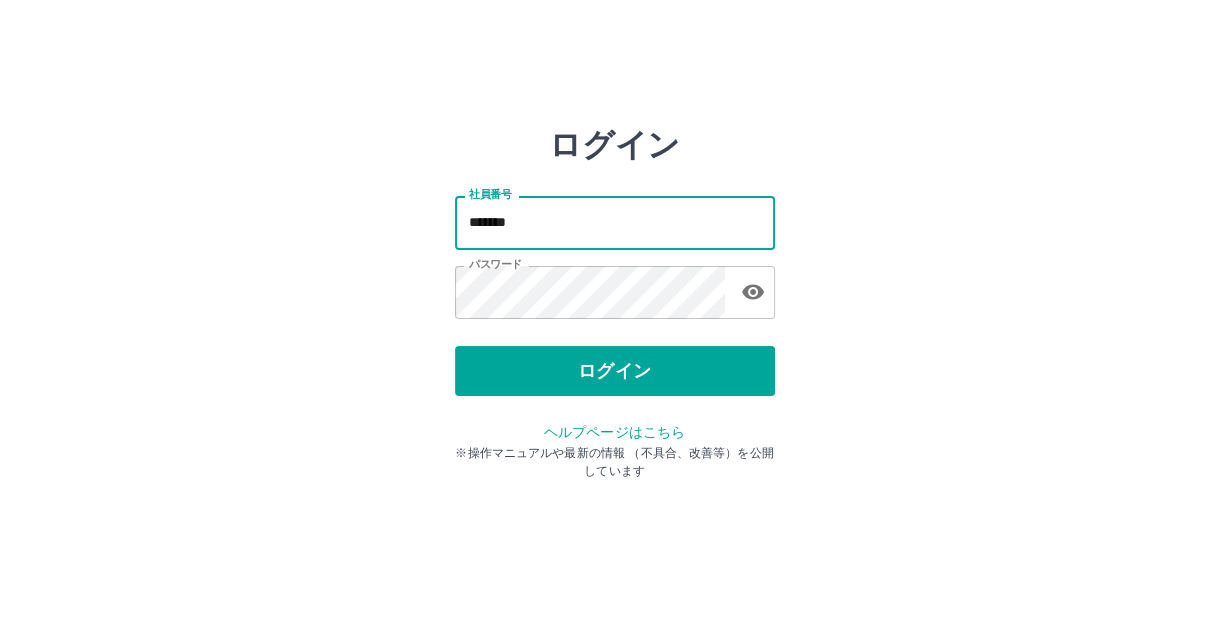 click on "*******" at bounding box center [615, 222] 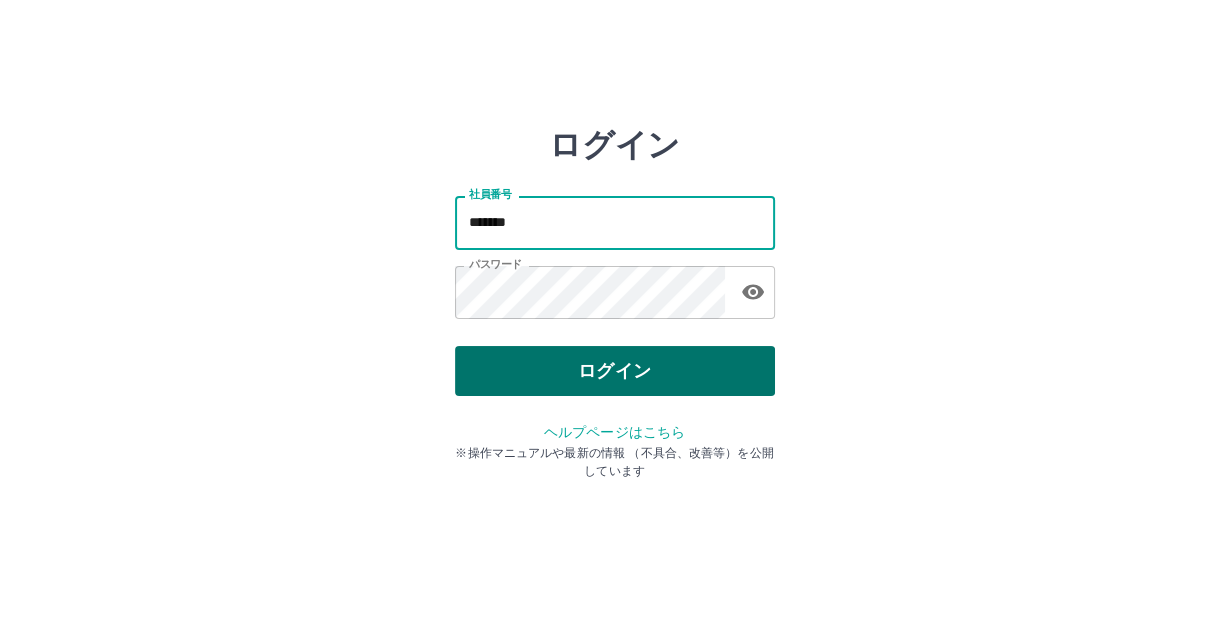 click on "ログイン" at bounding box center (615, 371) 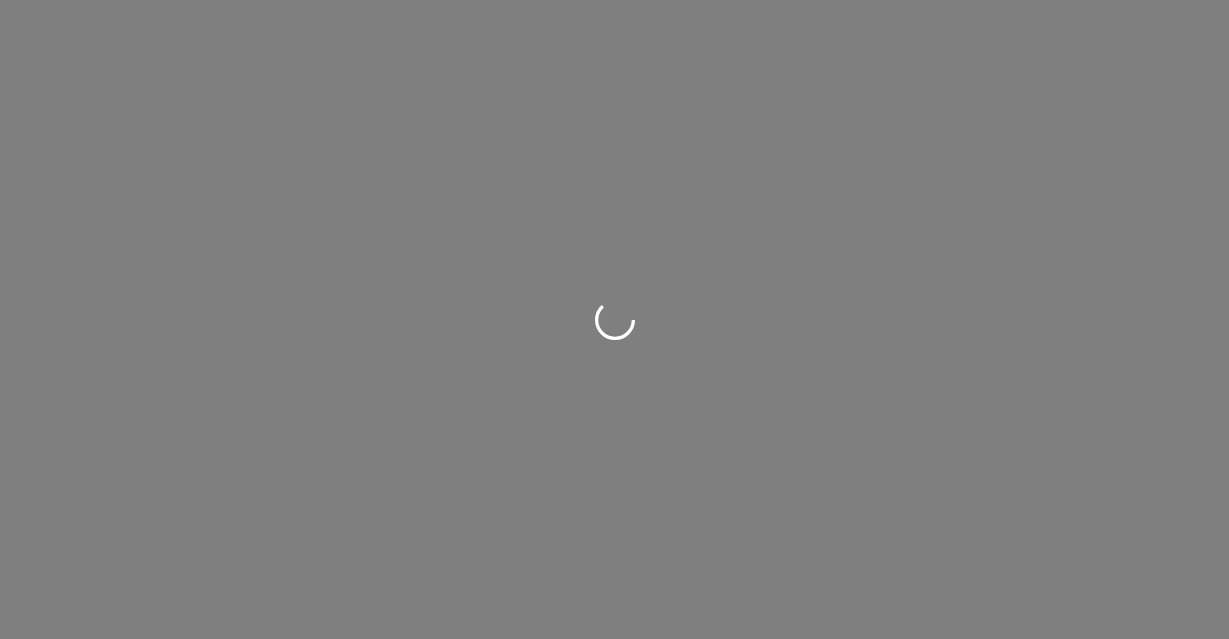 scroll, scrollTop: 0, scrollLeft: 0, axis: both 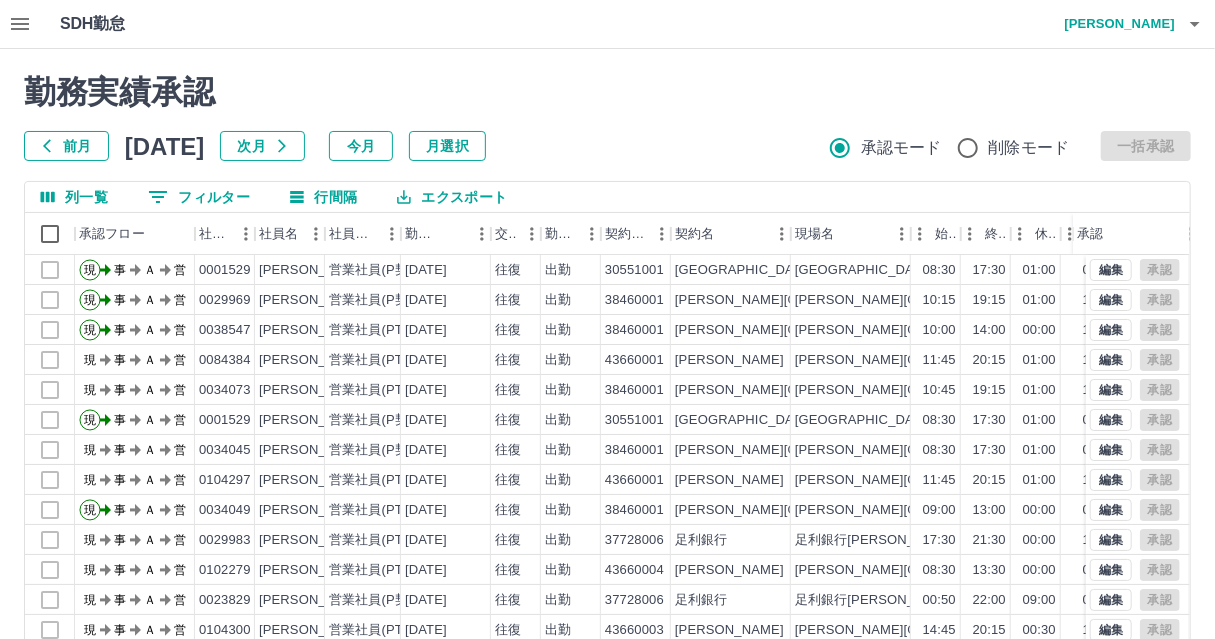 click 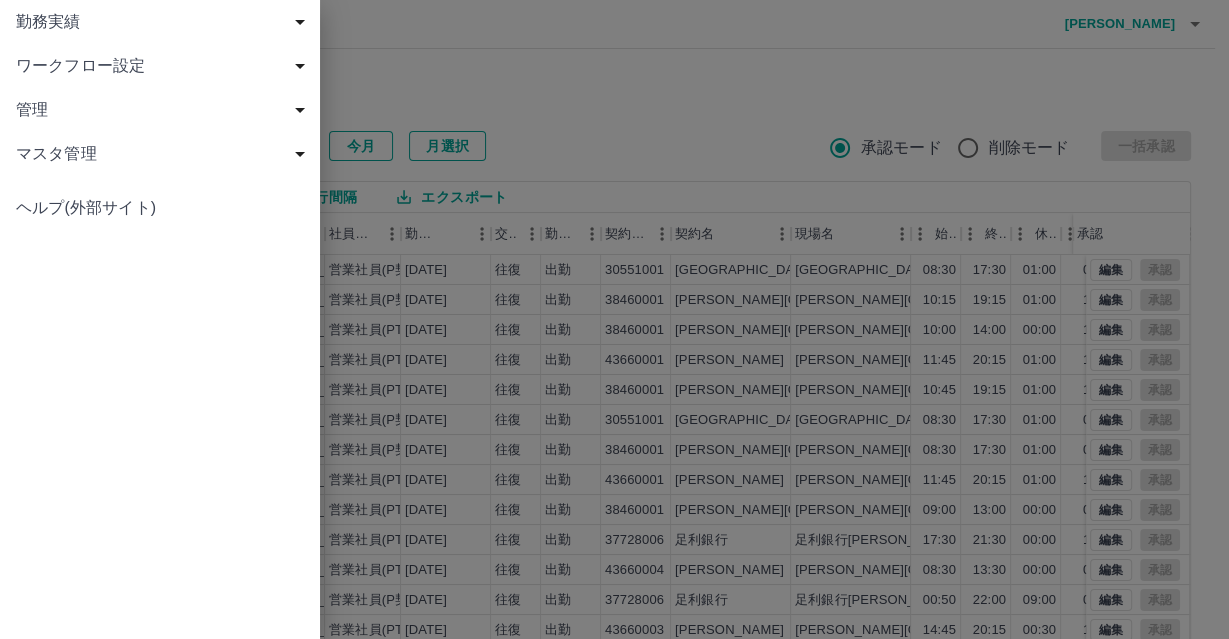 click on "管理" at bounding box center [164, 110] 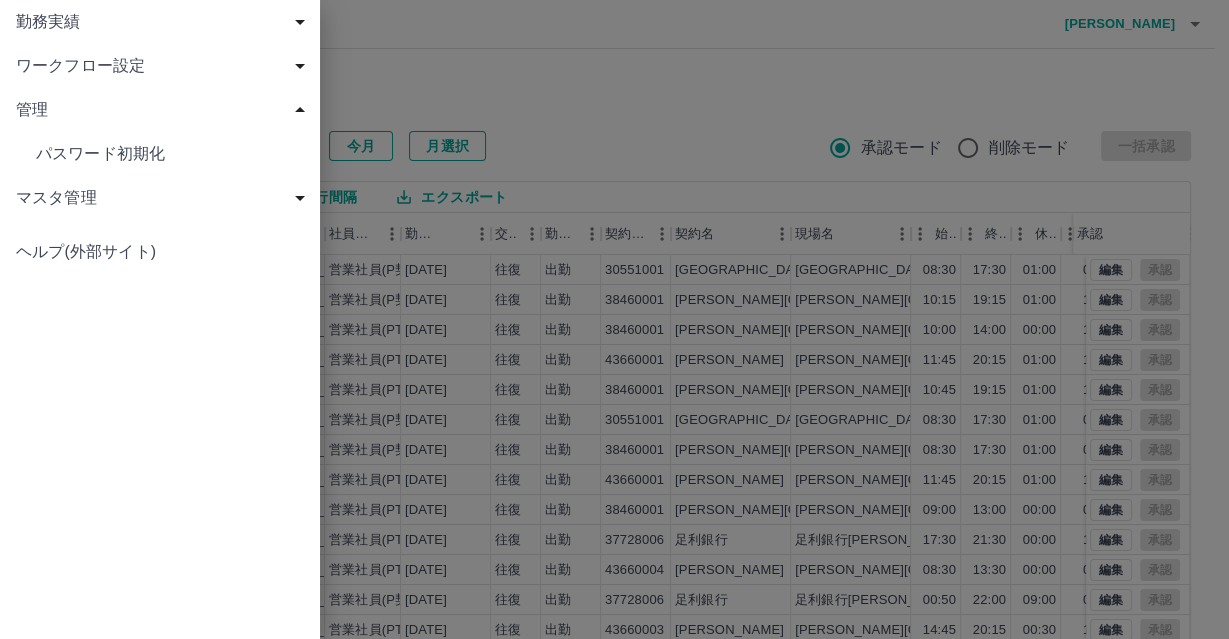 click on "管理" at bounding box center (164, 110) 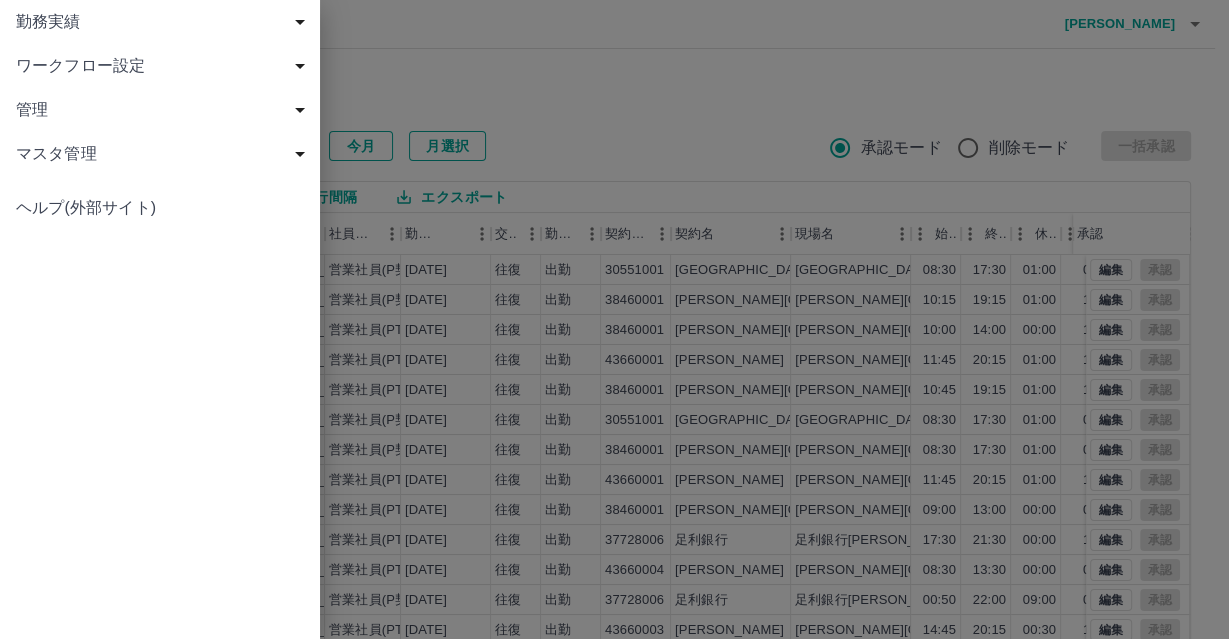 click on "マスタ管理" at bounding box center [160, 154] 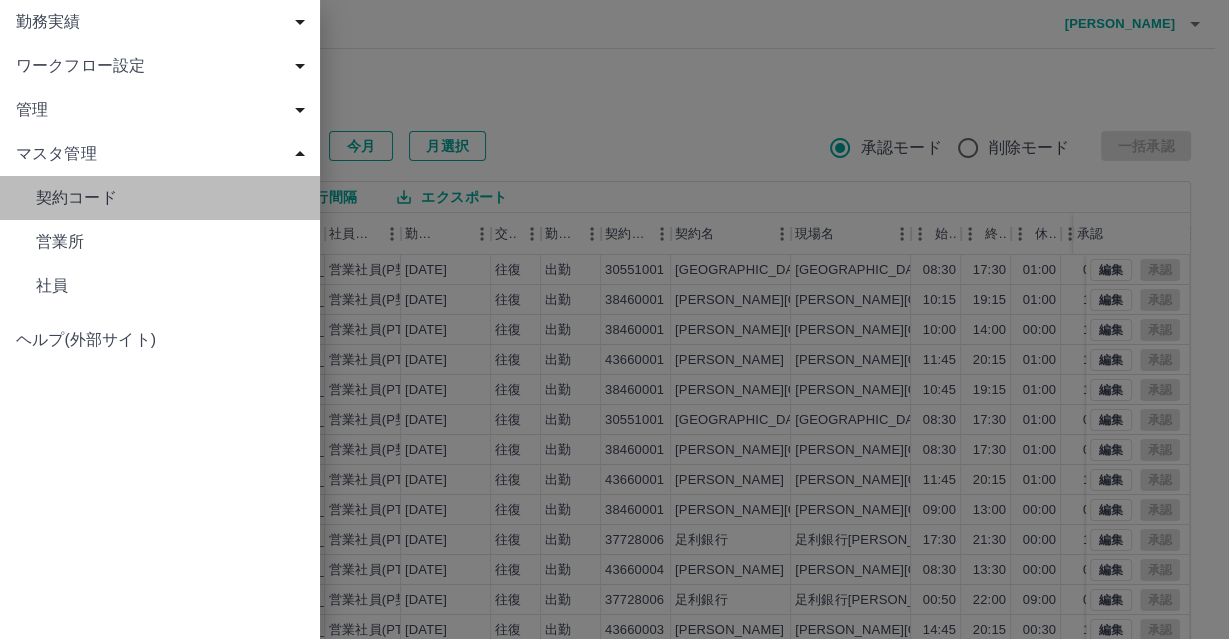 click on "契約コード" at bounding box center (160, 198) 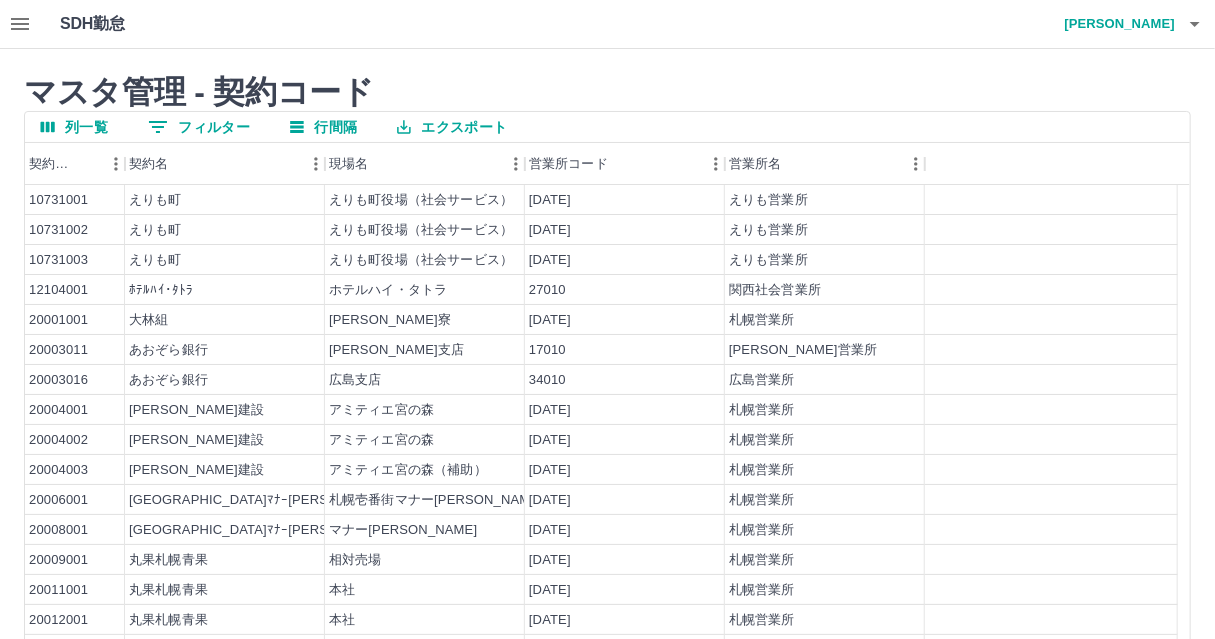 click on "0 フィルター" at bounding box center (199, 127) 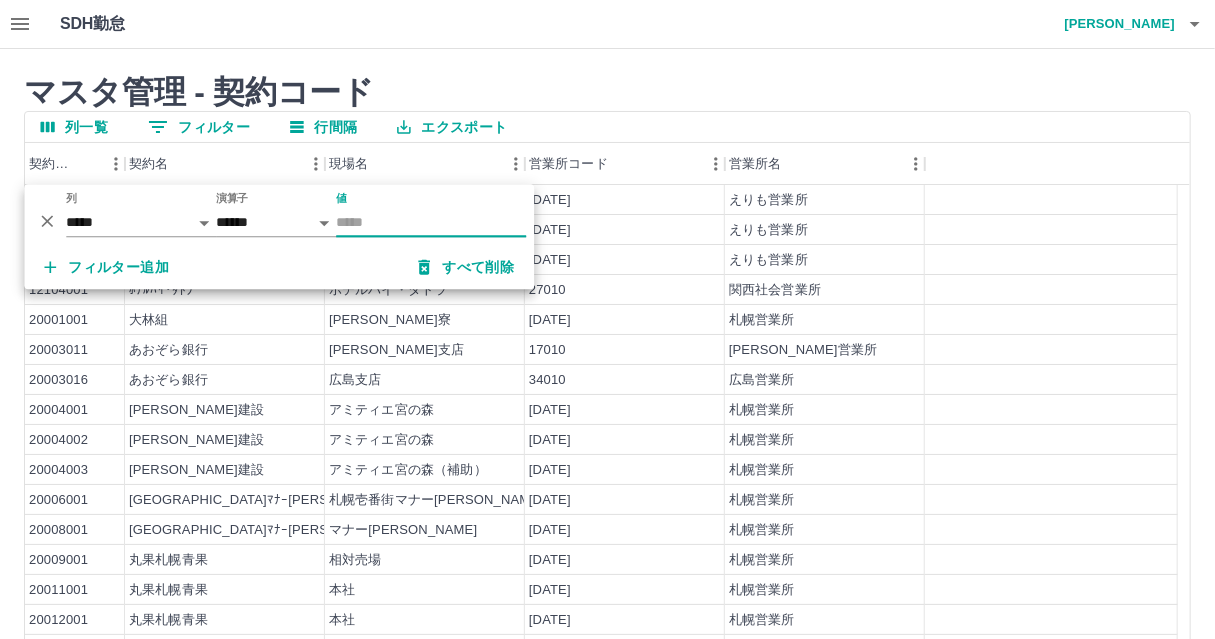 click on "値" at bounding box center (431, 222) 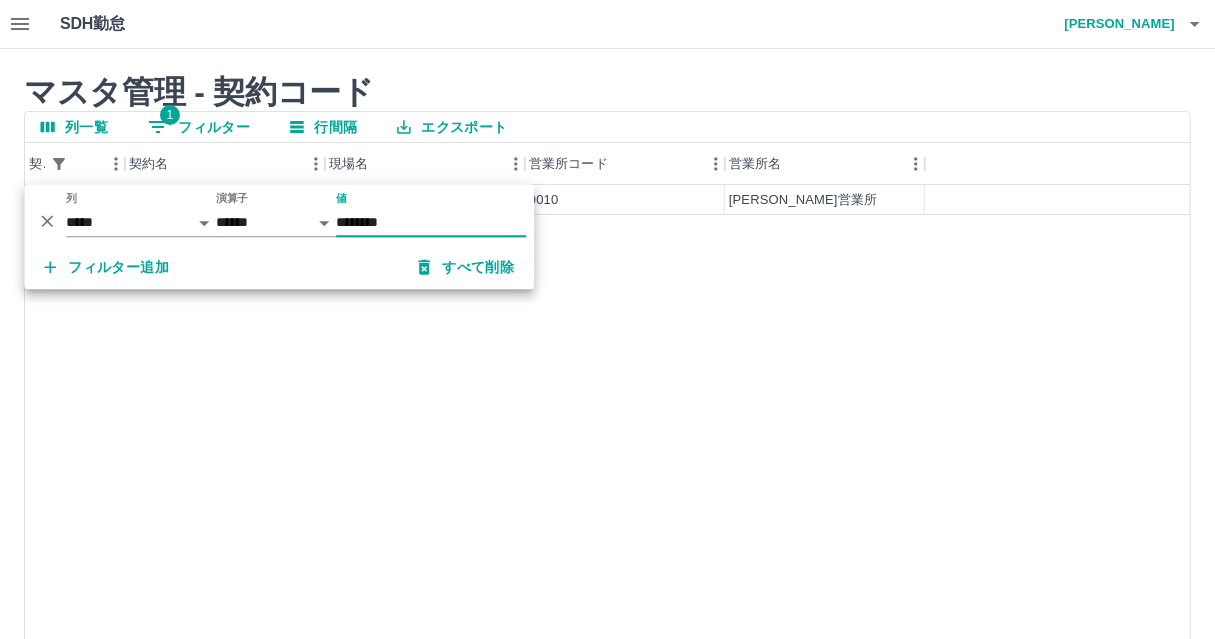 type on "********" 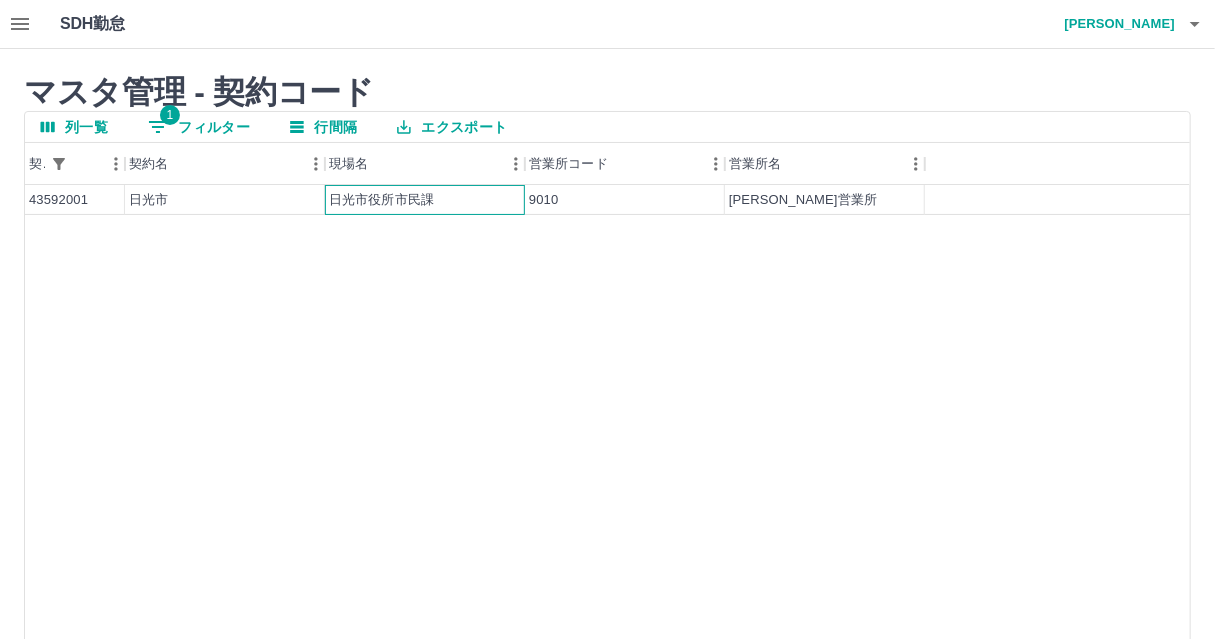 click on "日光市役所市民課" at bounding box center (425, 200) 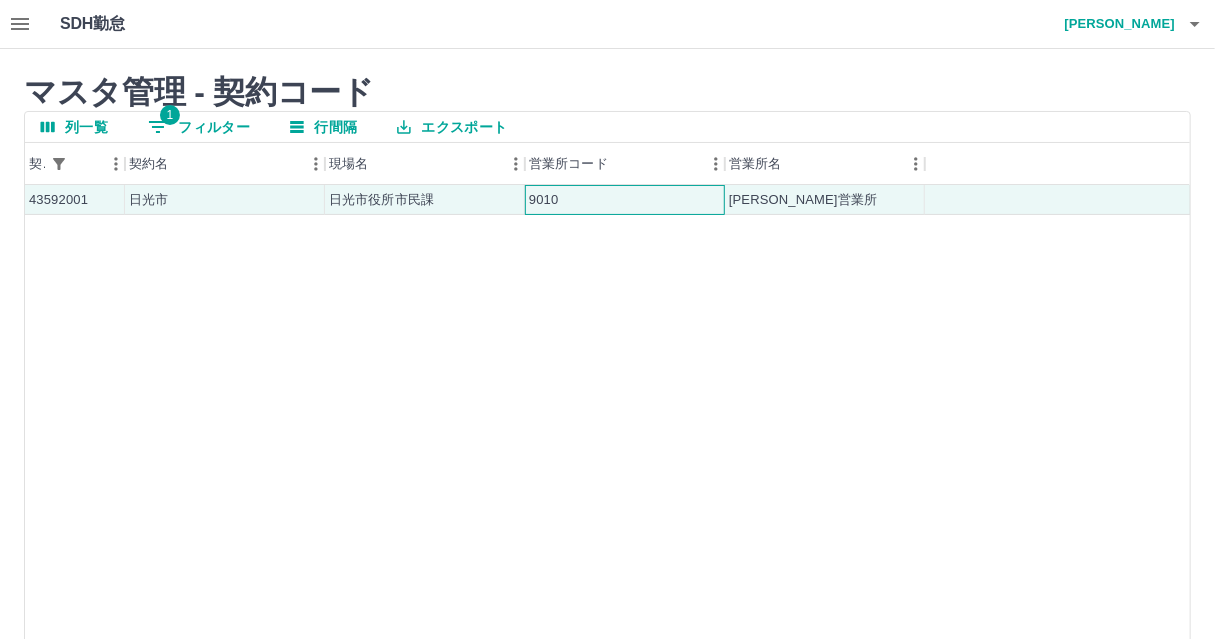 click on "9010" at bounding box center (625, 200) 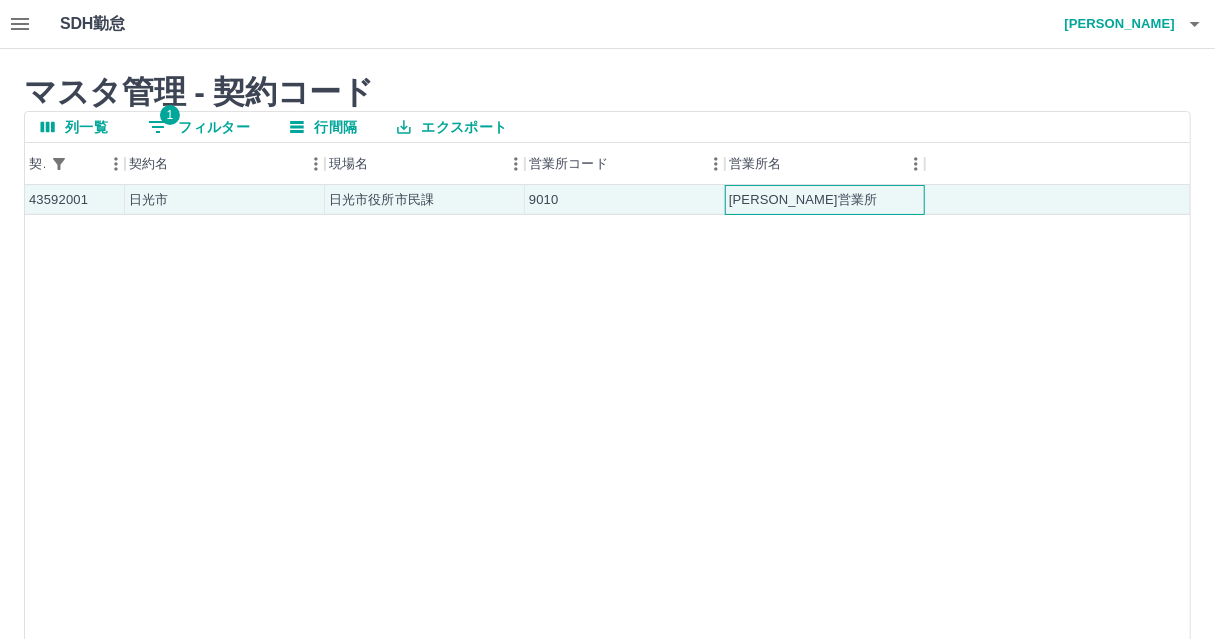 click on "宇都宮営業所" at bounding box center [803, 200] 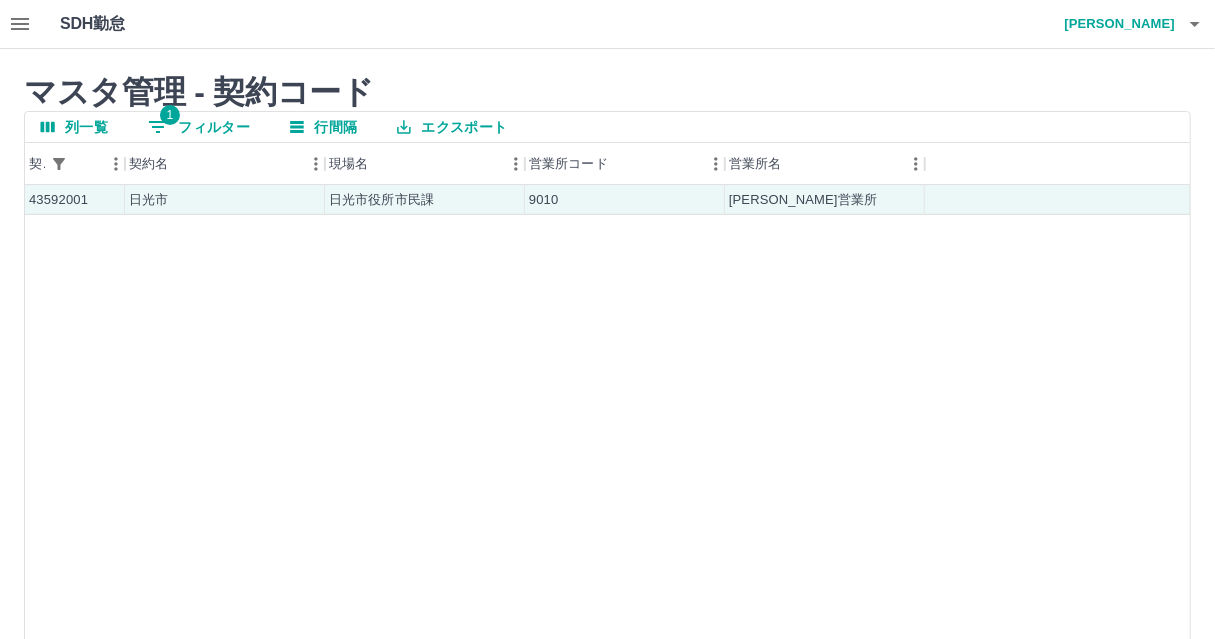 click 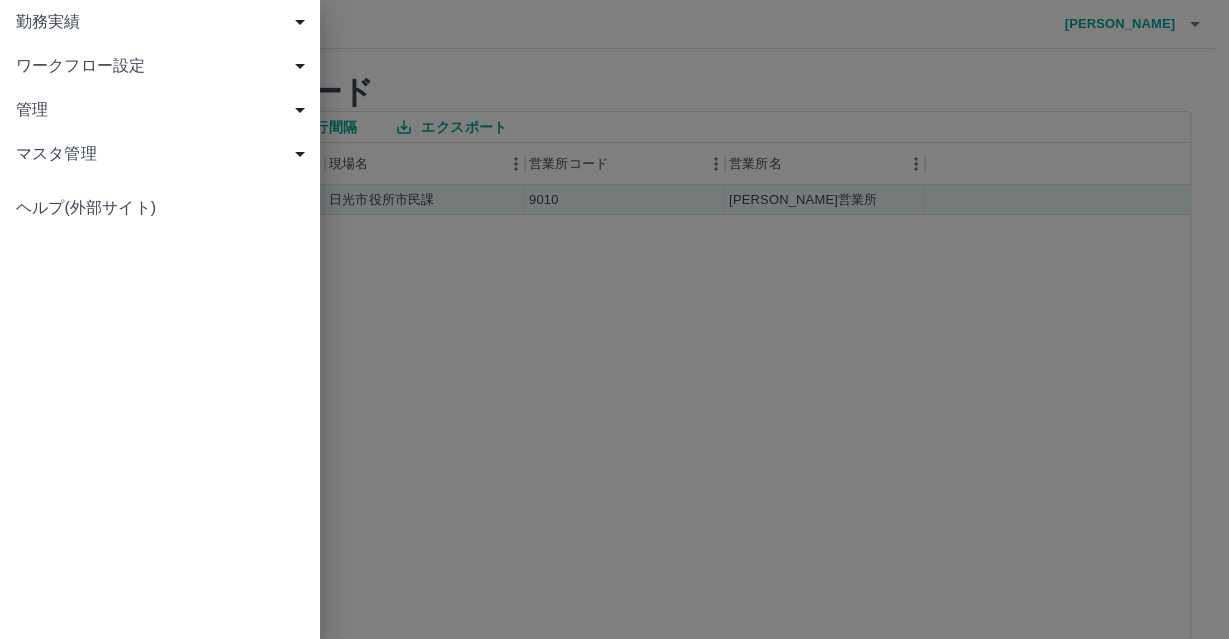click on "マスタ管理" at bounding box center (160, 154) 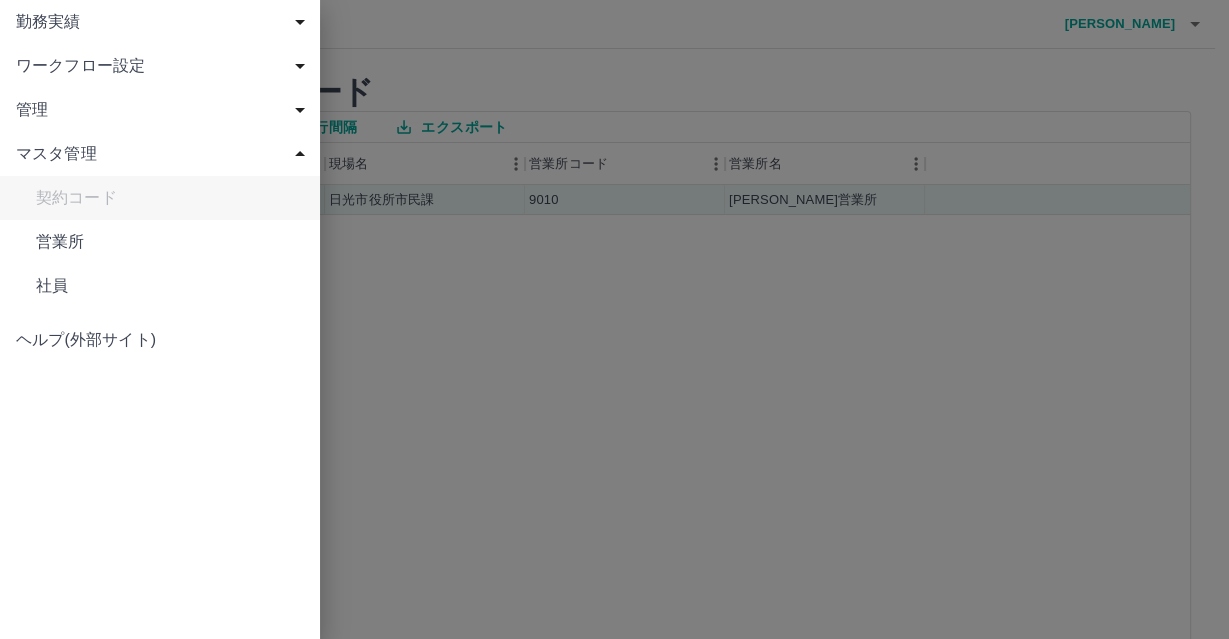 click on "マスタ管理" at bounding box center (164, 154) 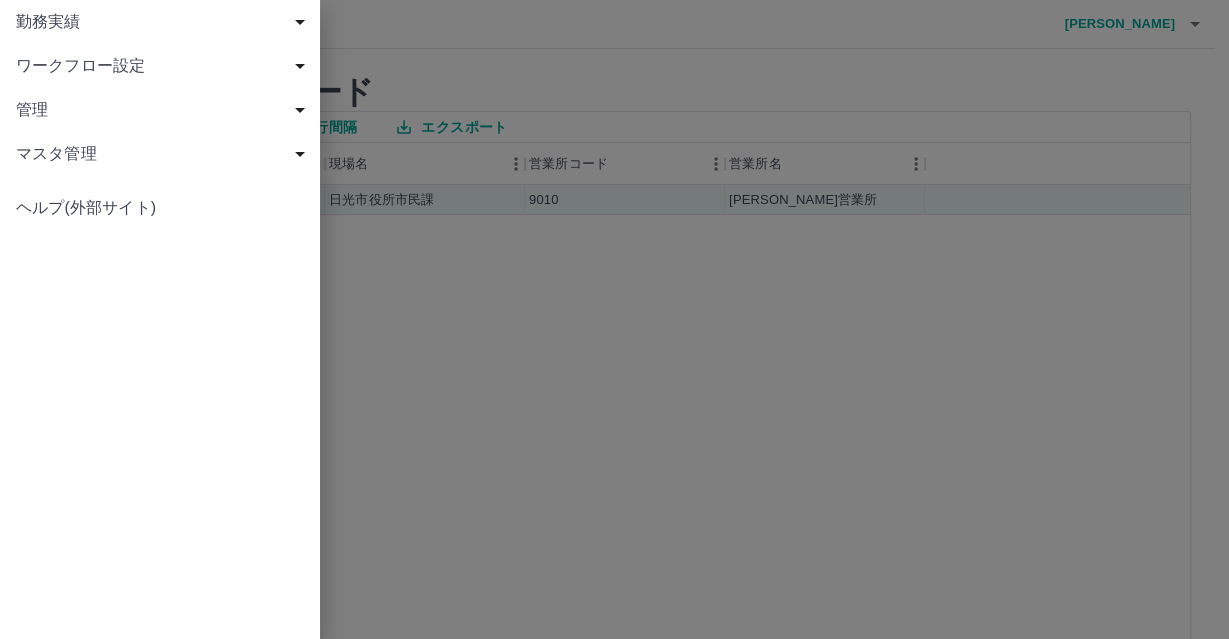 click on "ワークフロー設定" at bounding box center [164, 66] 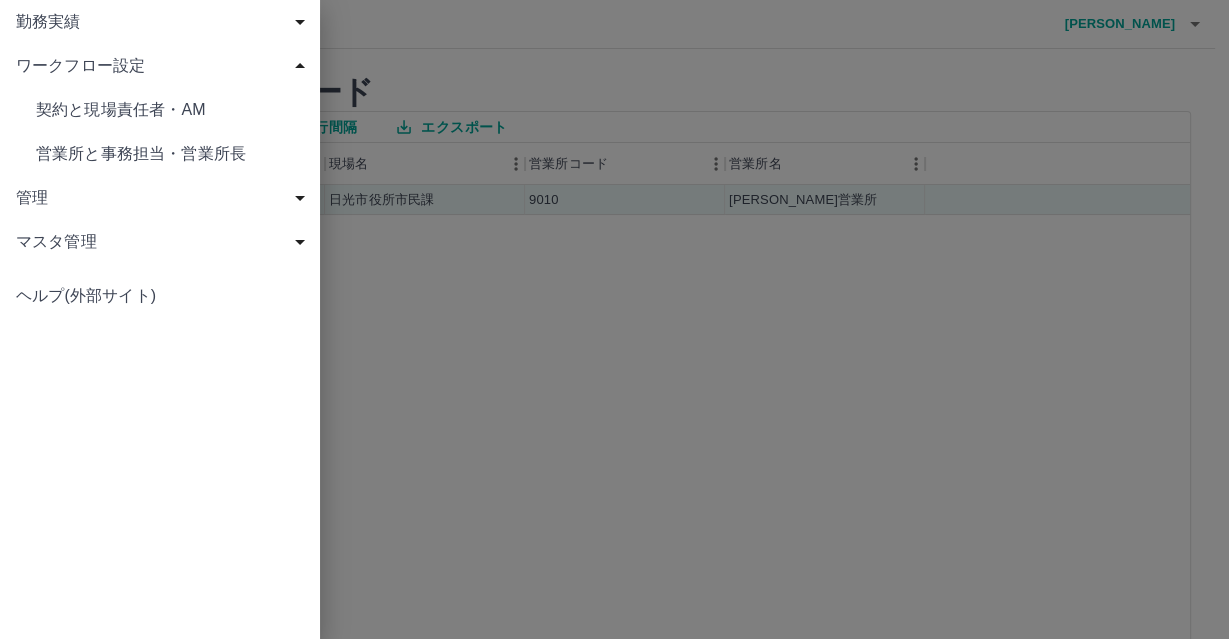 click on "契約と現場責任者・AM" at bounding box center [170, 110] 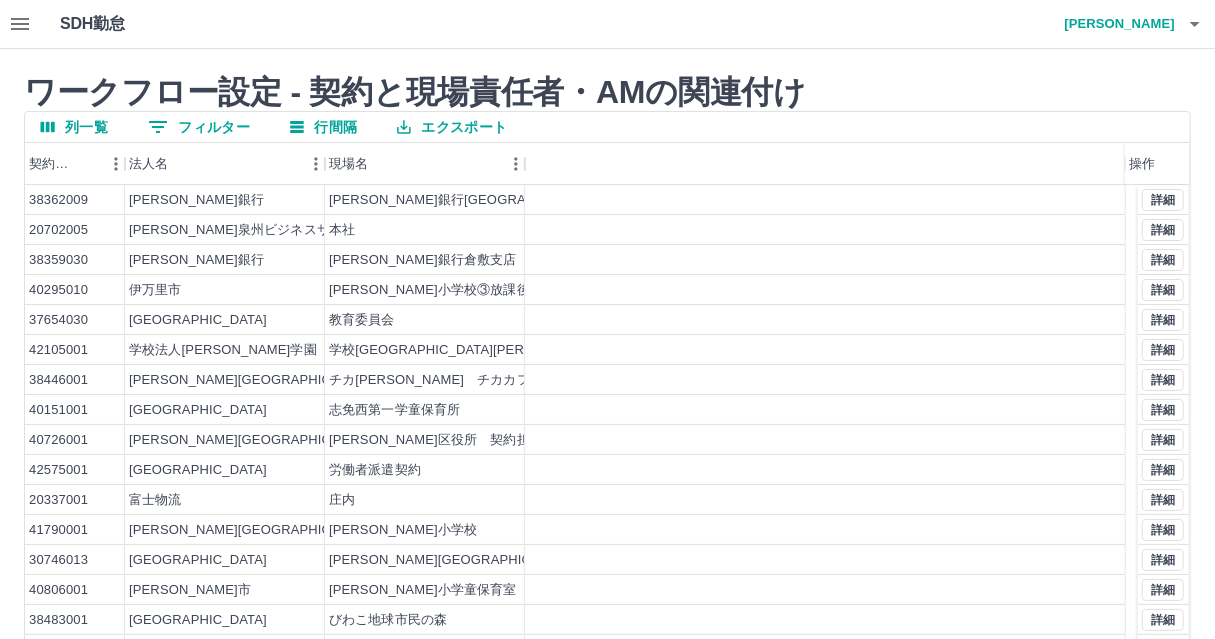 click on "0 フィルター" at bounding box center (199, 127) 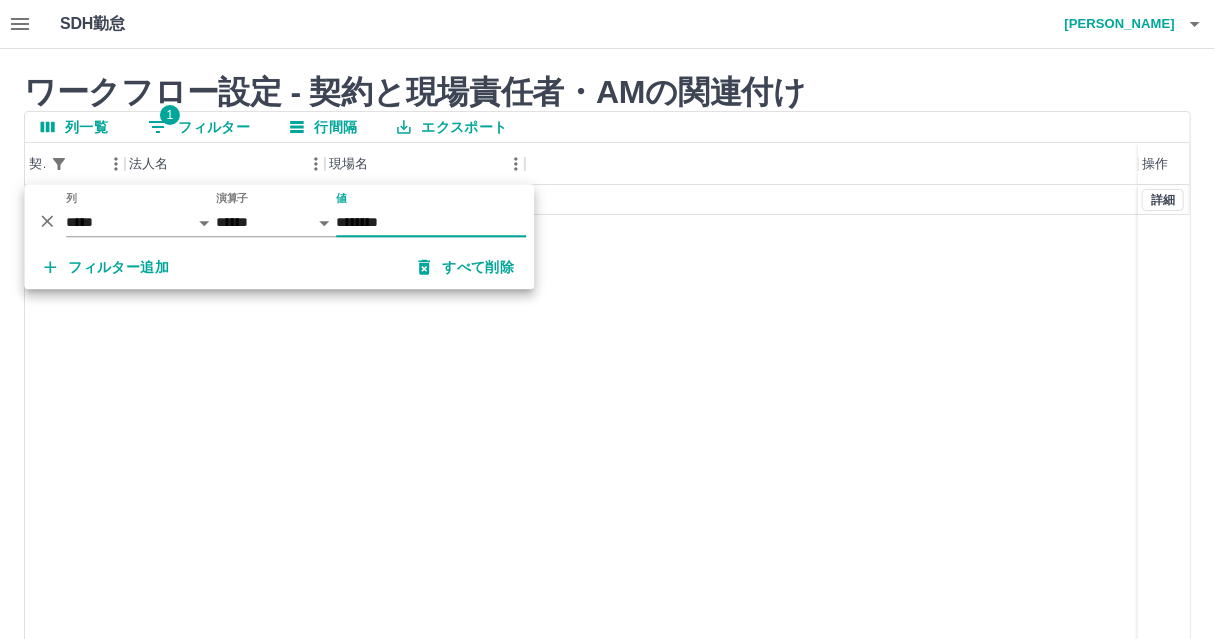 type on "********" 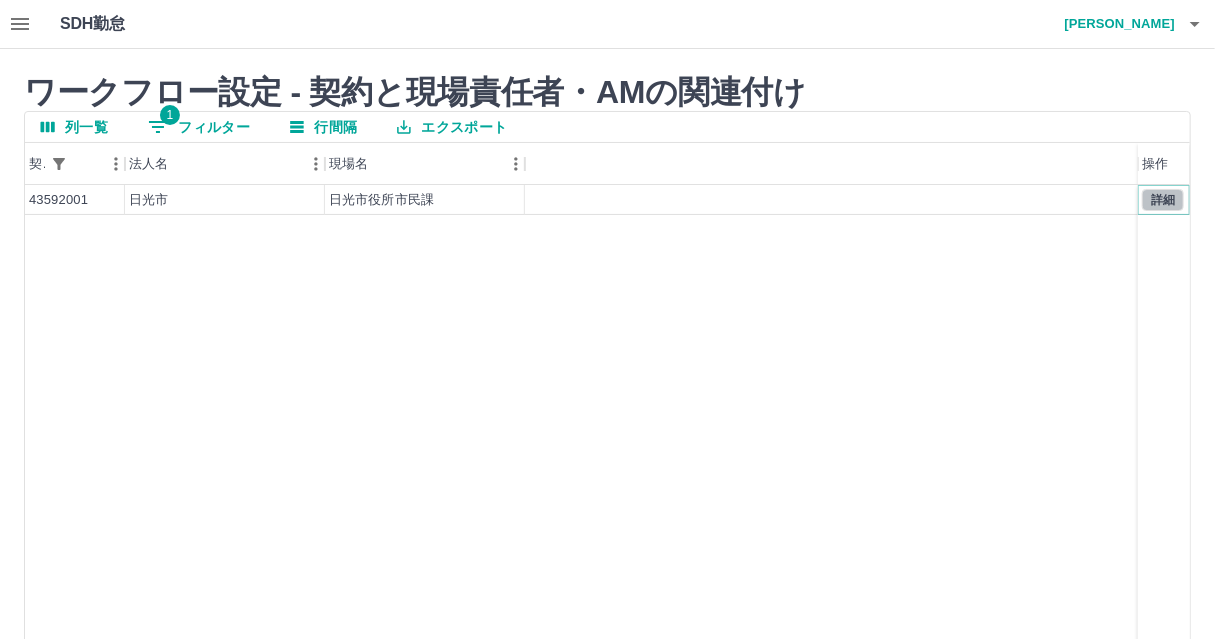 click on "詳細" at bounding box center (1163, 200) 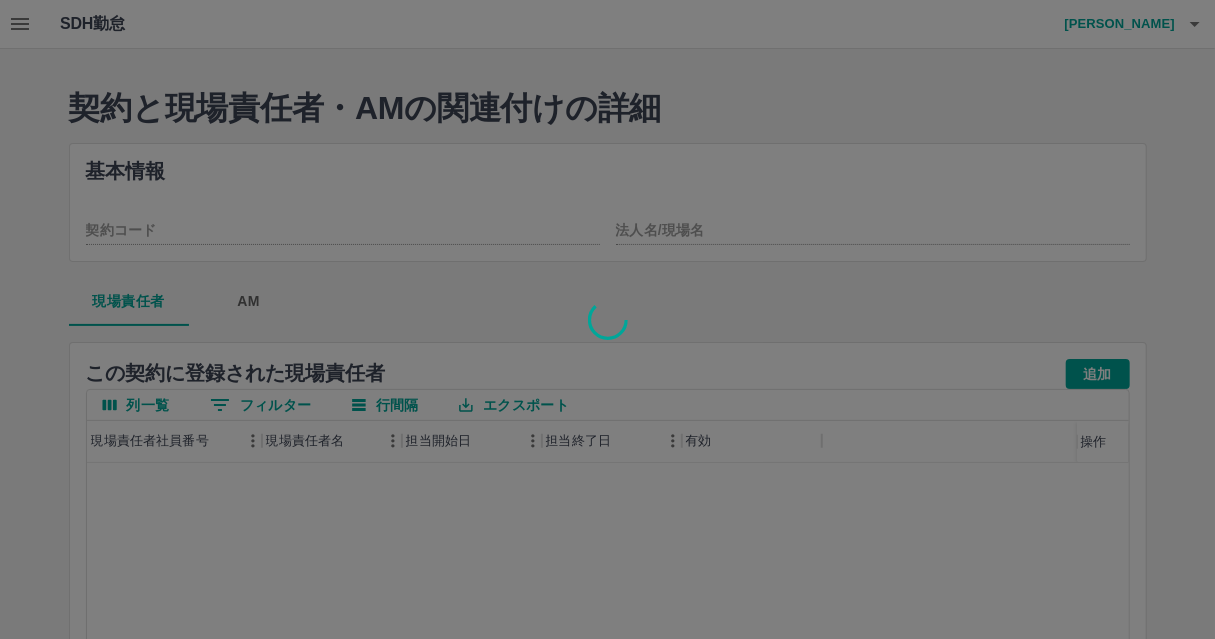 type on "********" 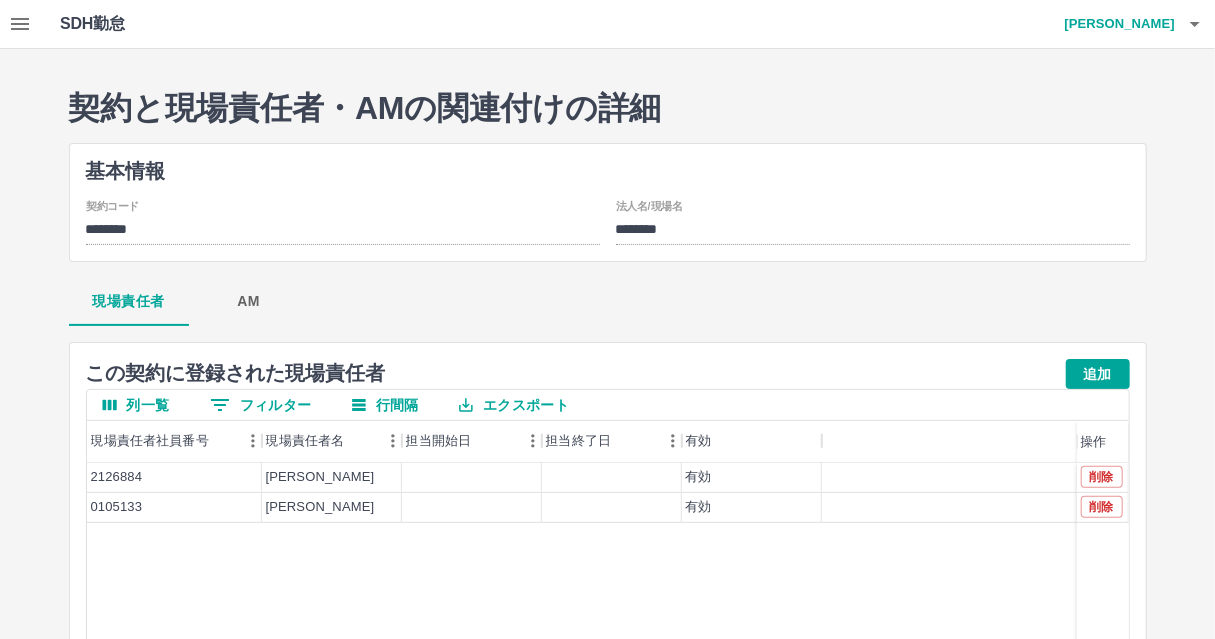click 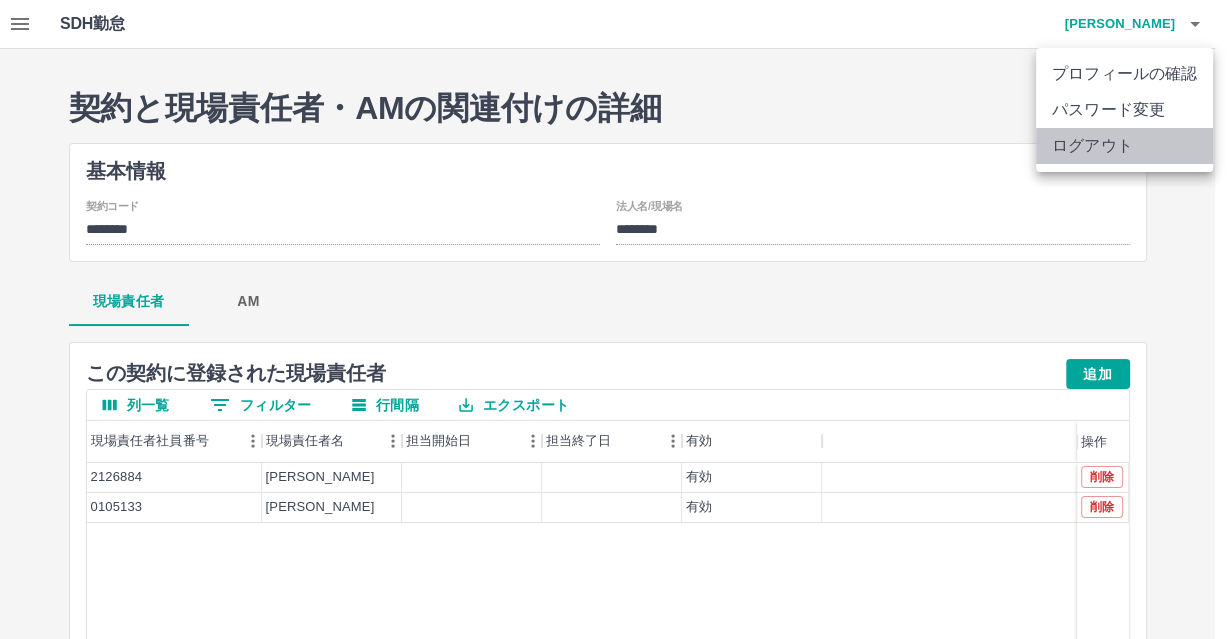 click on "ログアウト" at bounding box center (1124, 146) 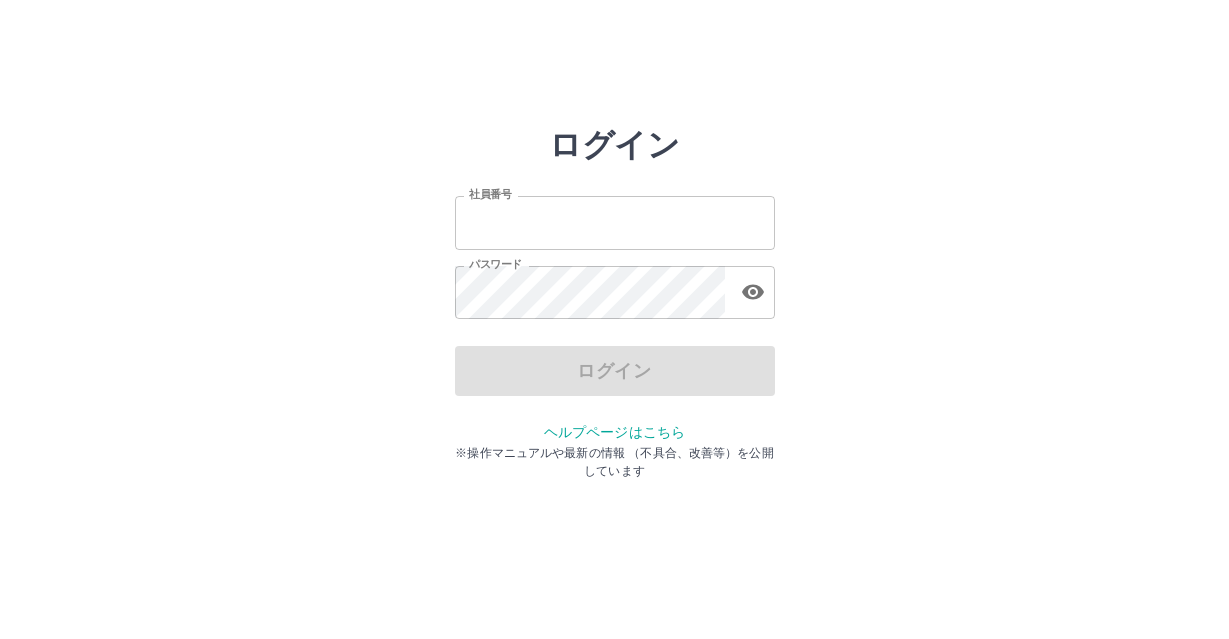 scroll, scrollTop: 0, scrollLeft: 0, axis: both 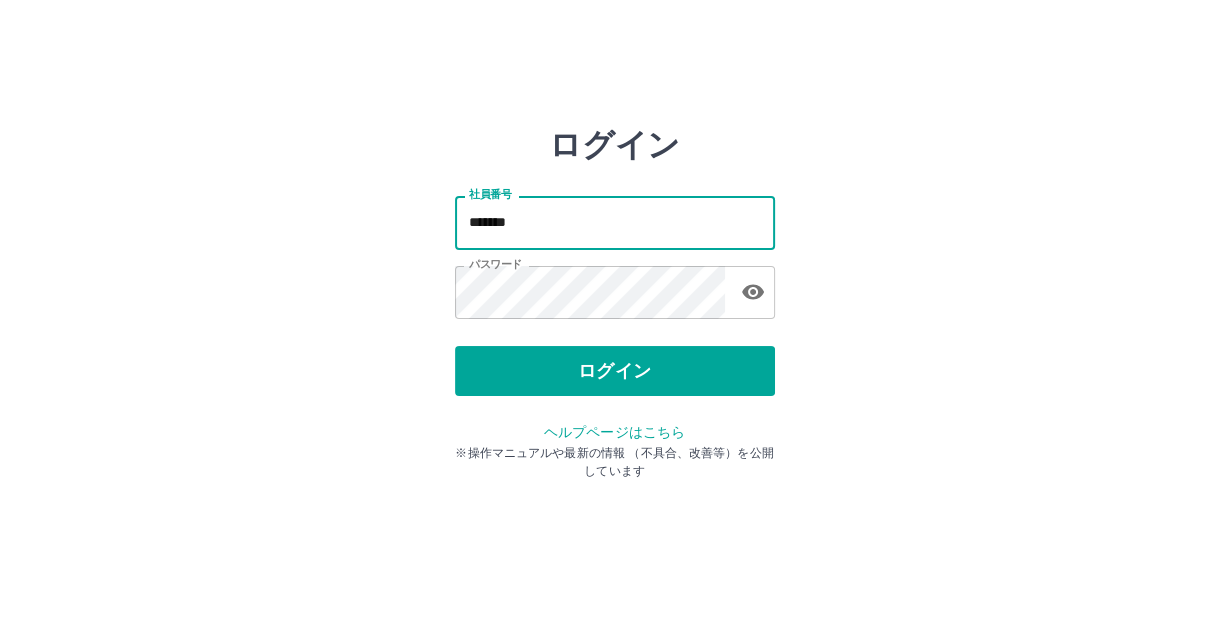 drag, startPoint x: 618, startPoint y: 223, endPoint x: 346, endPoint y: 211, distance: 272.2646 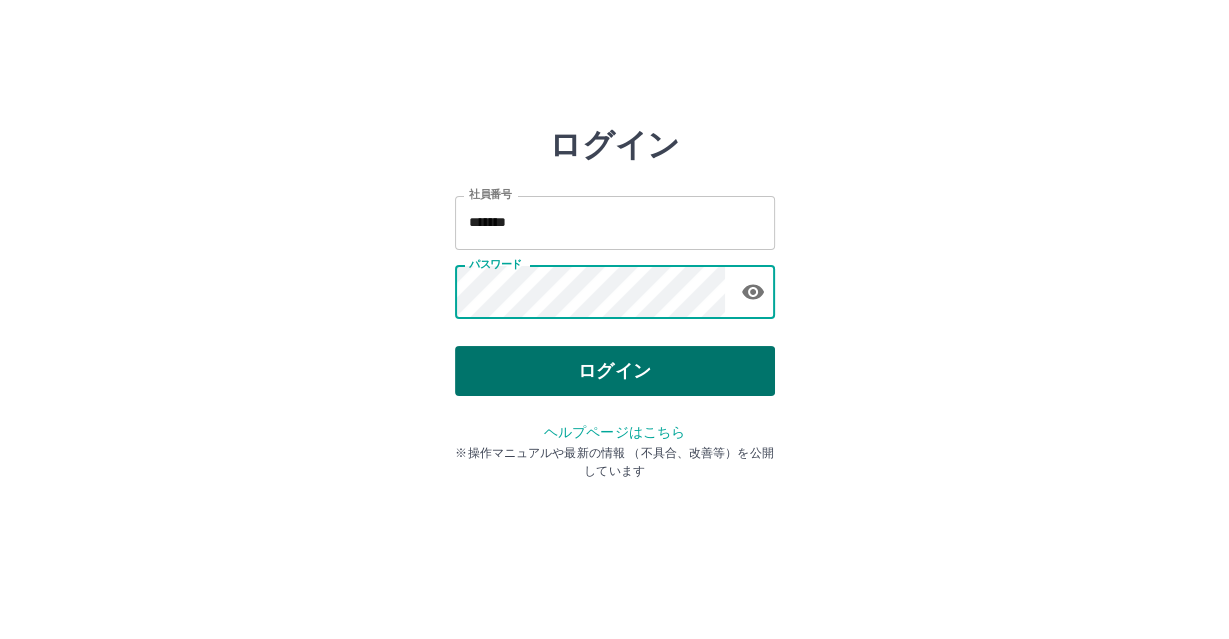 click on "ログイン" at bounding box center [615, 371] 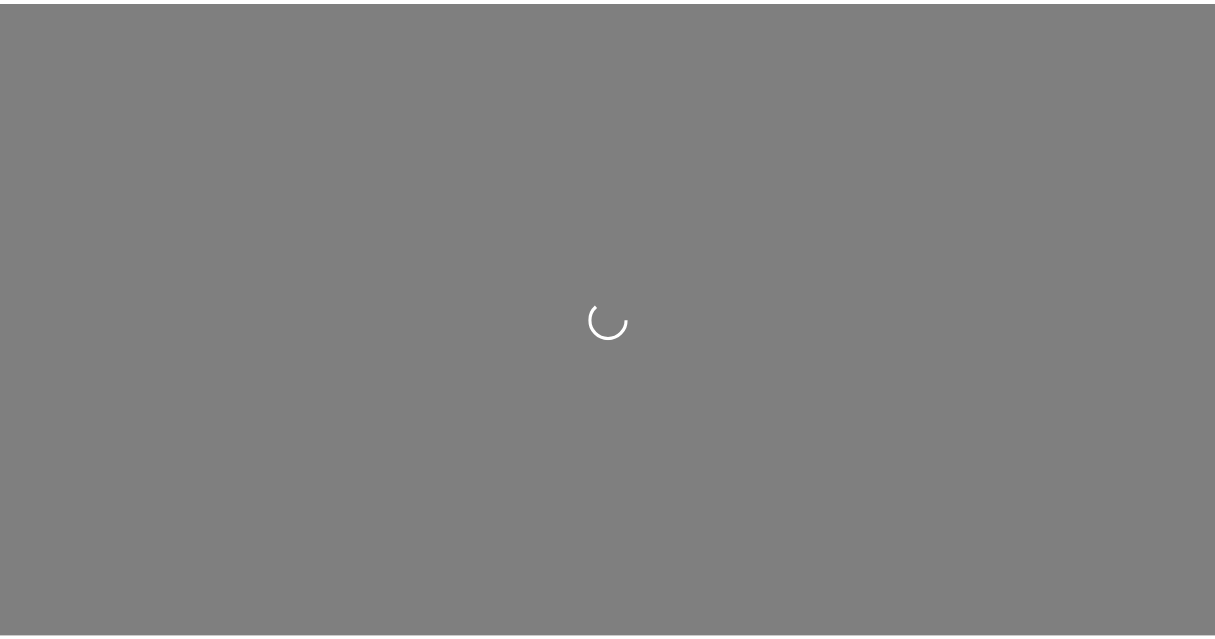 scroll, scrollTop: 0, scrollLeft: 0, axis: both 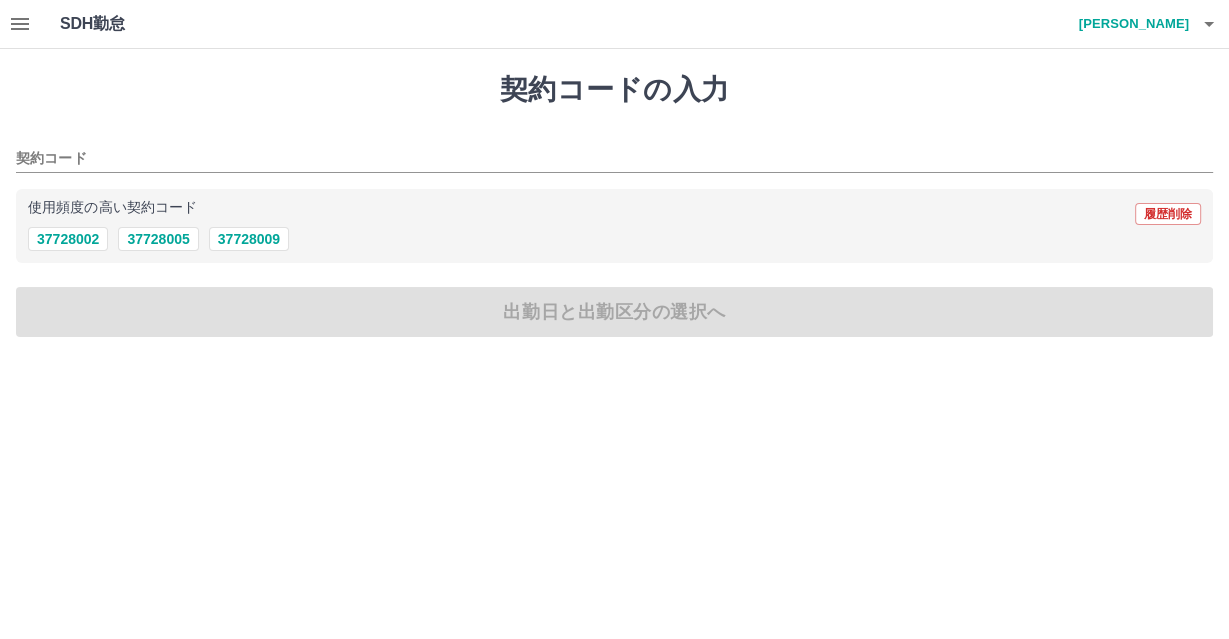 click at bounding box center (20, 24) 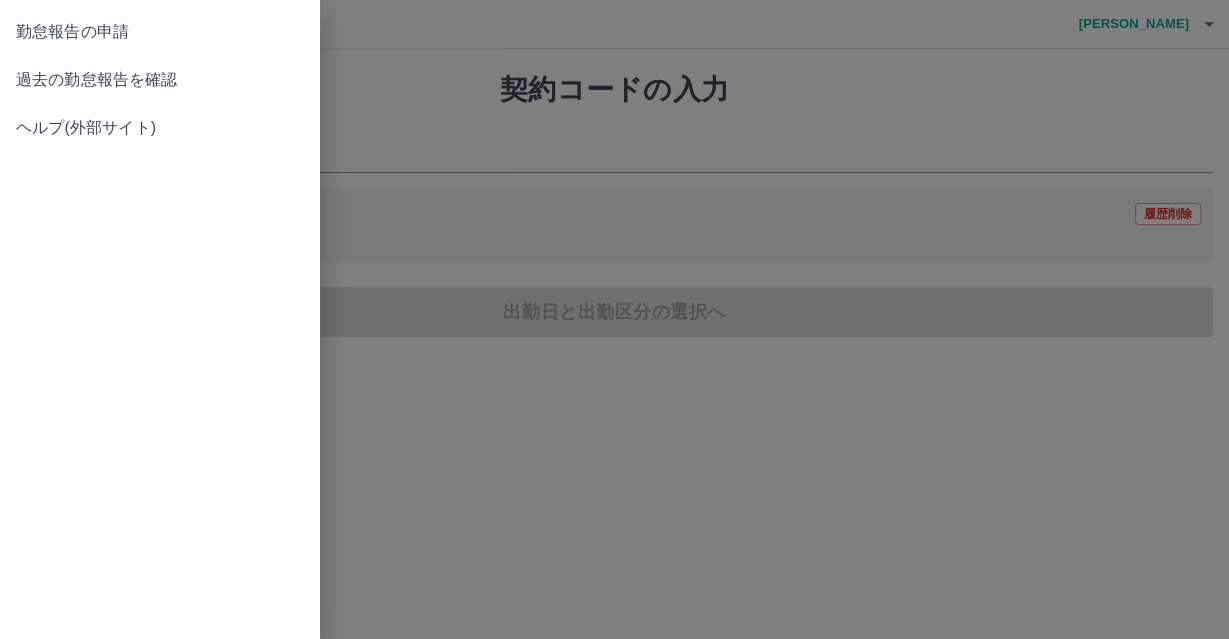 click on "過去の勤怠報告を確認" at bounding box center [160, 80] 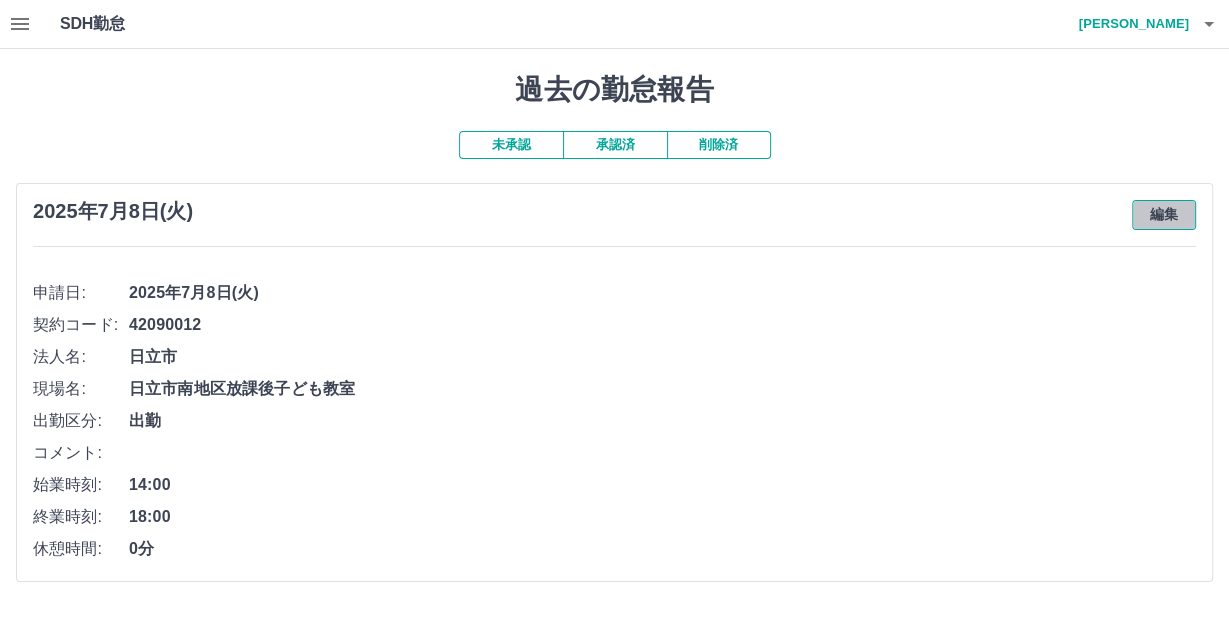 click on "編集" at bounding box center [1164, 215] 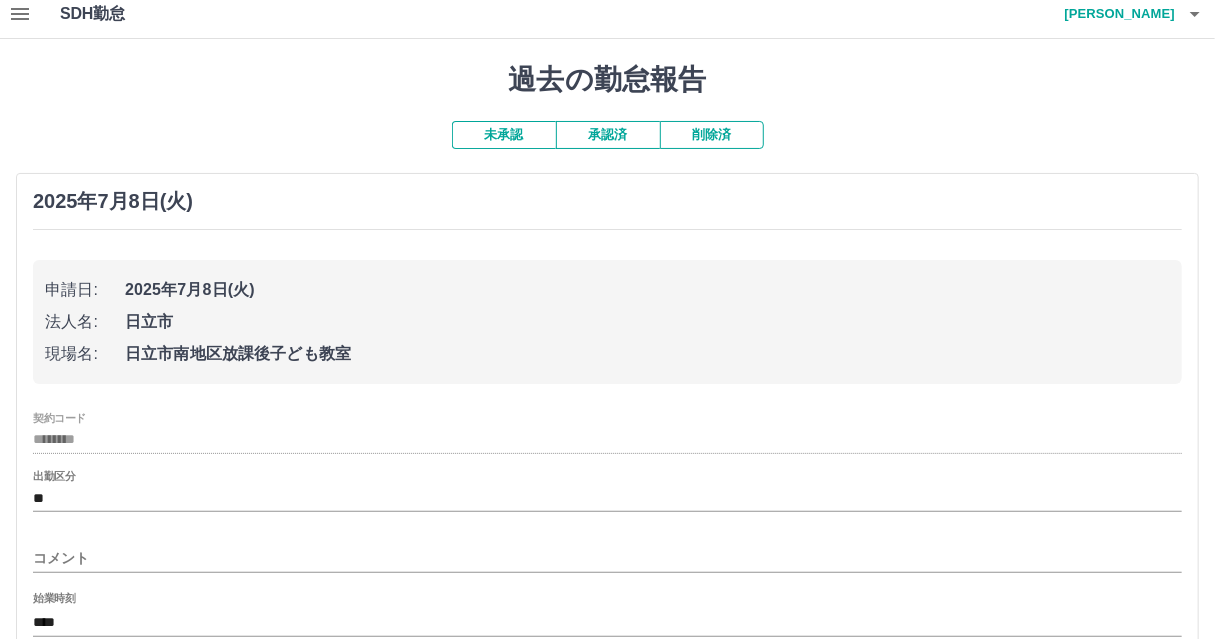 scroll, scrollTop: 0, scrollLeft: 0, axis: both 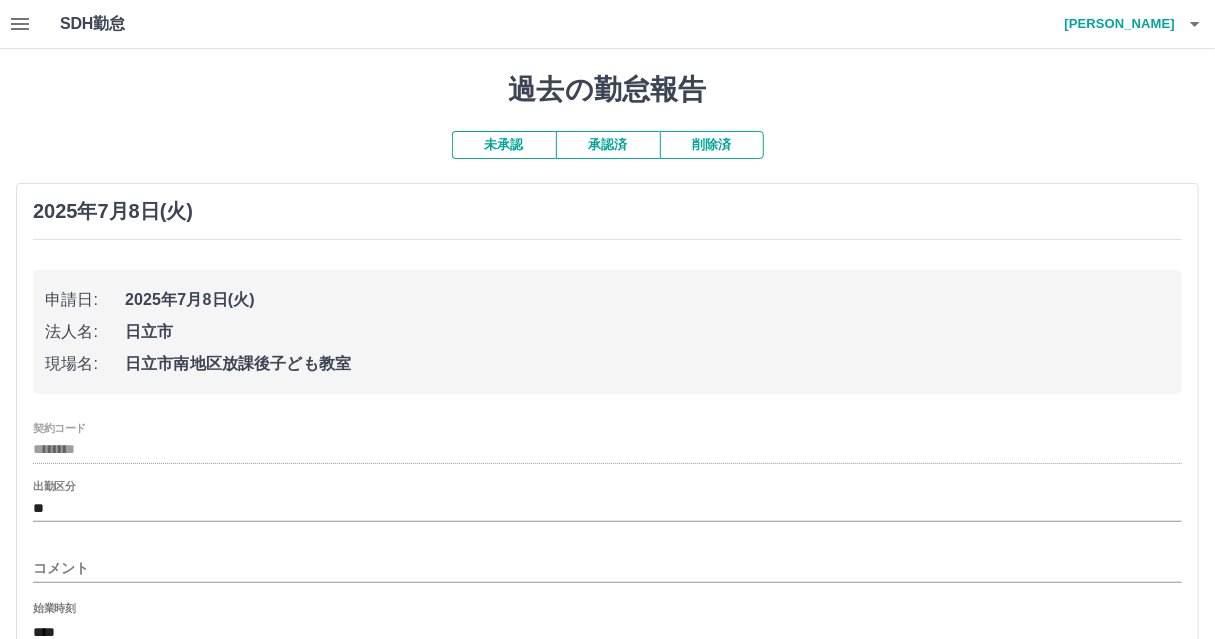 click on "[DATE] 申請日: [DATE] 法人名: [GEOGRAPHIC_DATA] 現場名: [GEOGRAPHIC_DATA]南地区放課後子ども教室 契約コード ******** 出勤区分 ** コメント 始業時刻 **** 終業時刻 **** 休憩時間 * 休憩分 * 内容の変更を保存する キャンセル" at bounding box center (607, 555) 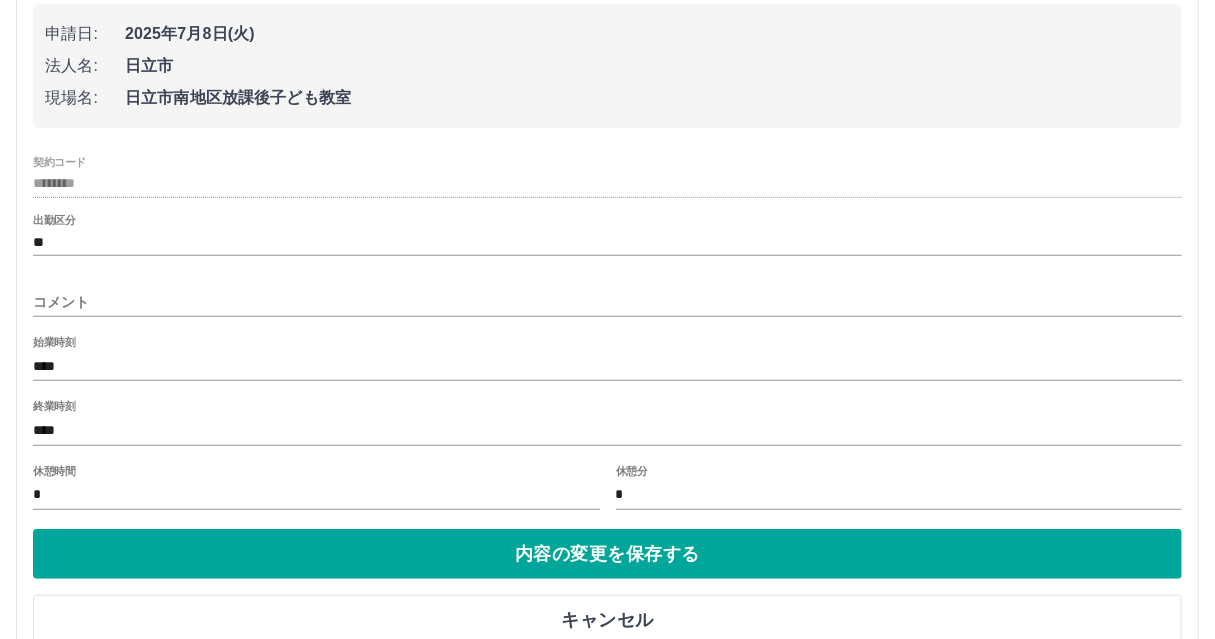 scroll, scrollTop: 311, scrollLeft: 0, axis: vertical 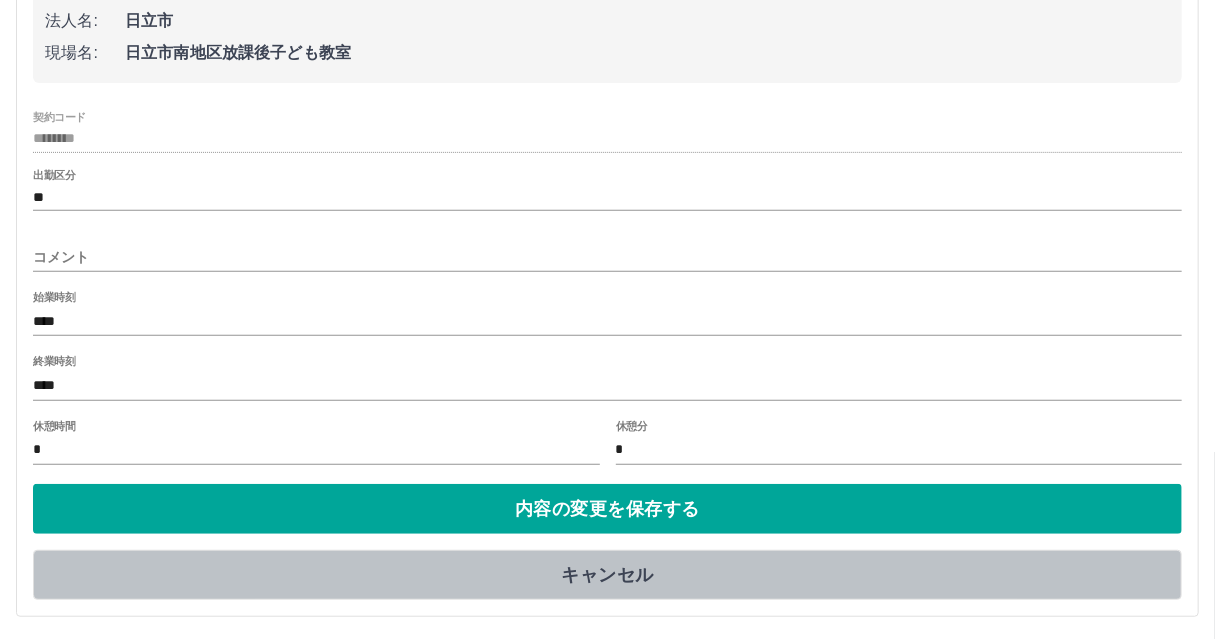 click on "キャンセル" at bounding box center [607, 575] 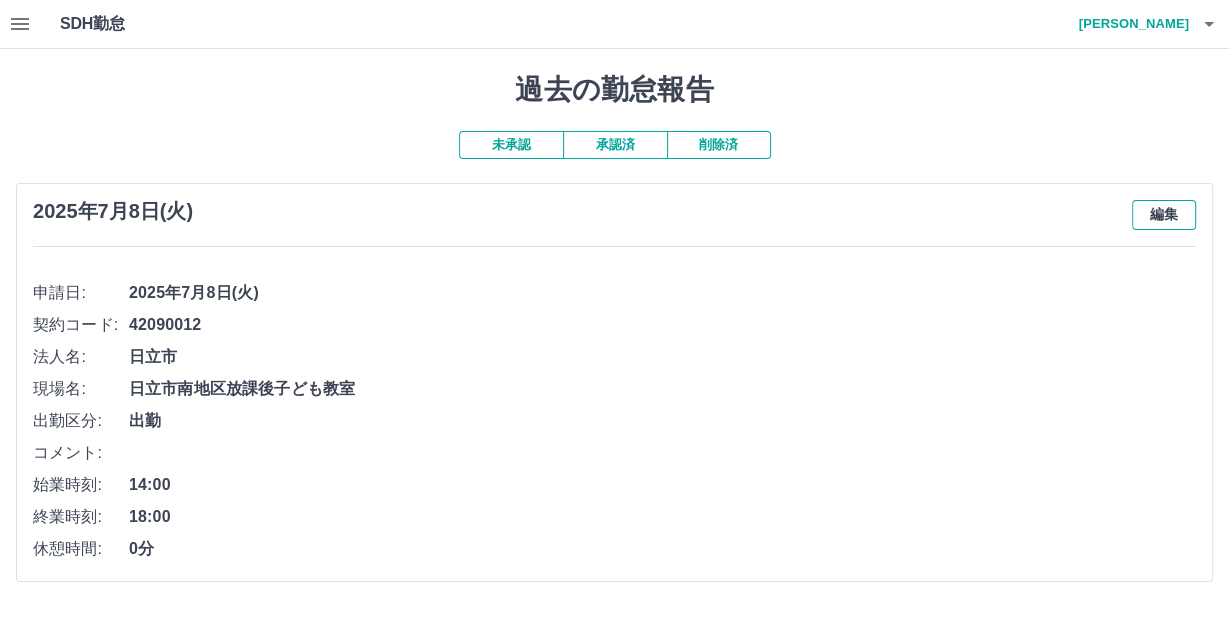 click on "編集" at bounding box center [1164, 215] 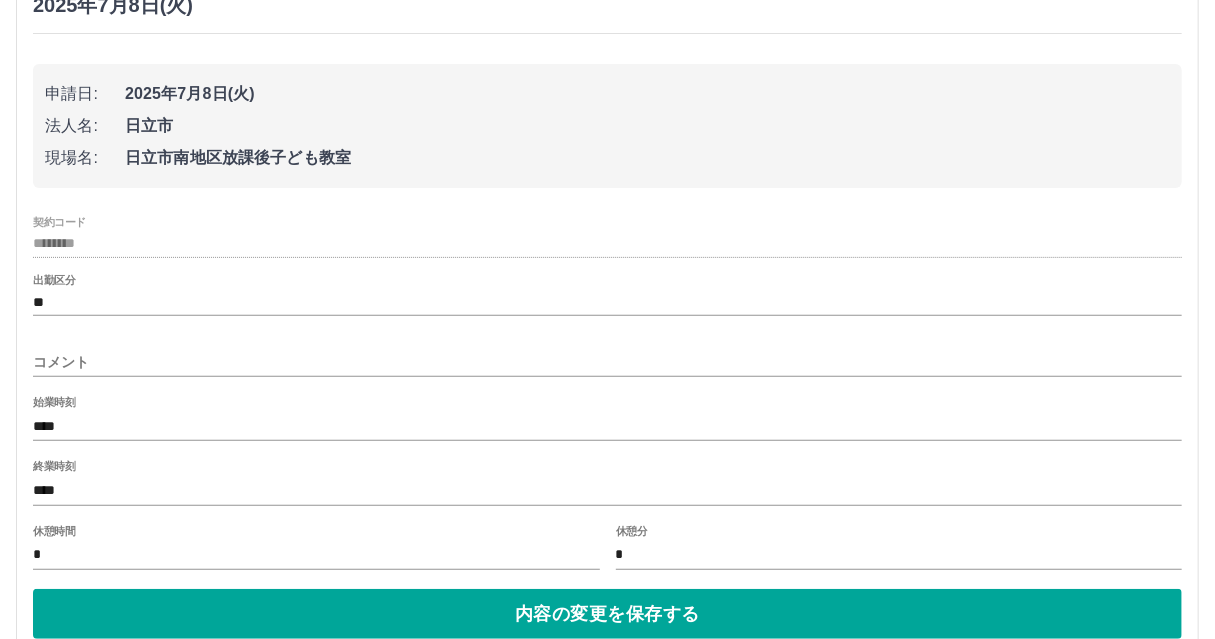 scroll, scrollTop: 311, scrollLeft: 0, axis: vertical 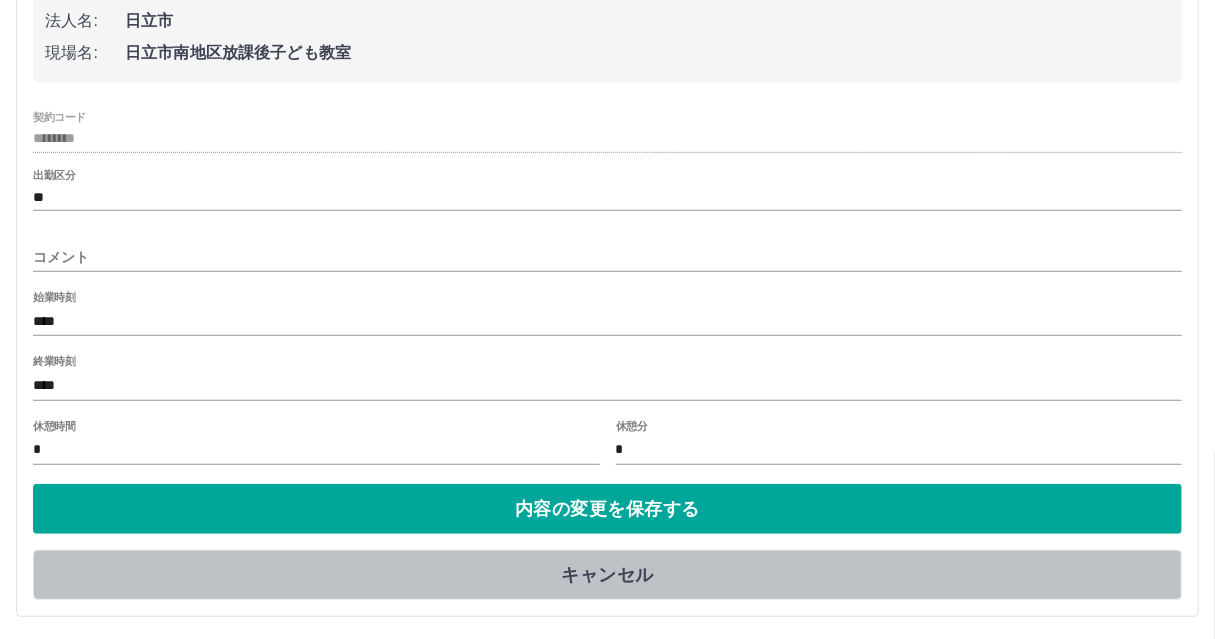 click on "キャンセル" at bounding box center [607, 575] 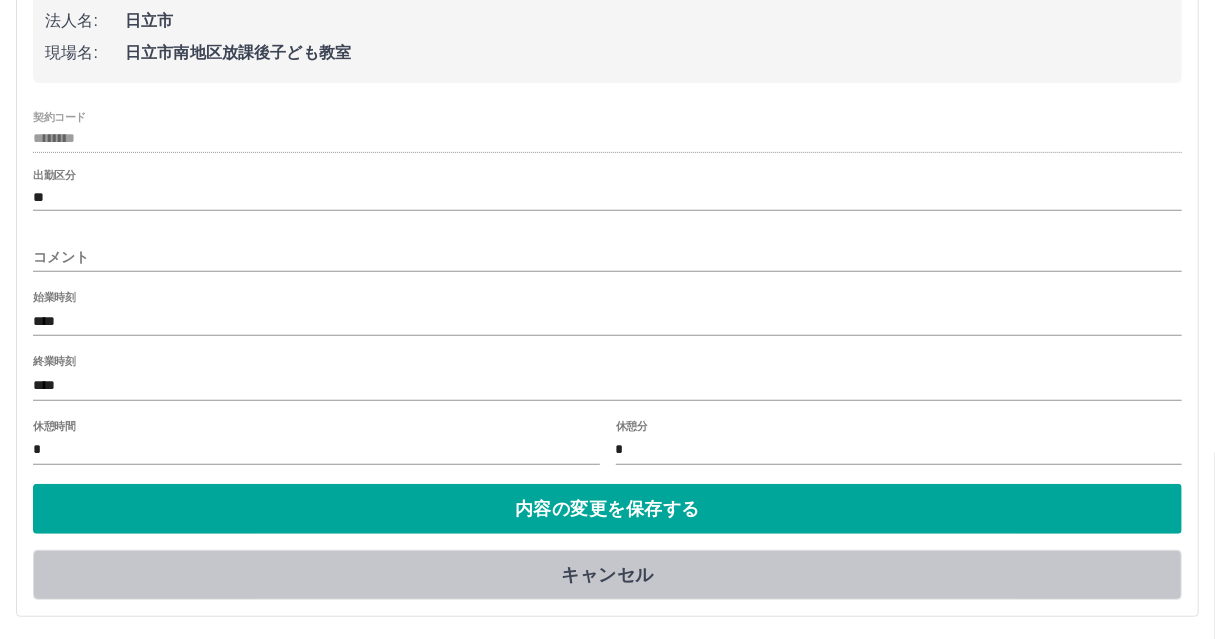 scroll, scrollTop: 0, scrollLeft: 0, axis: both 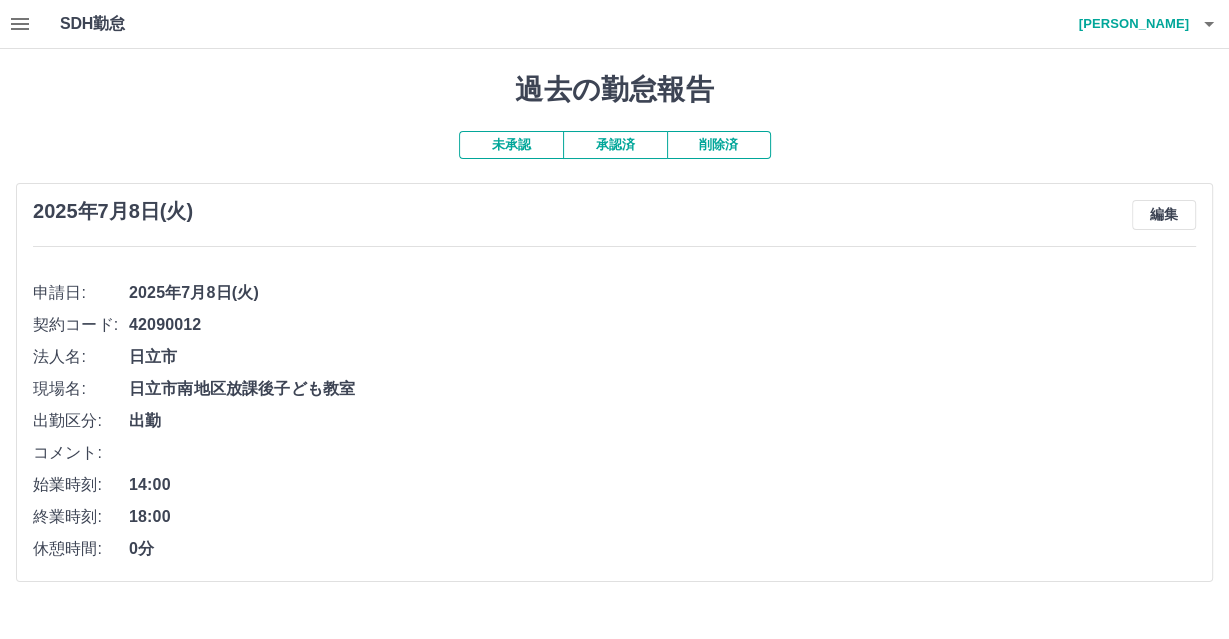 click on "未承認" at bounding box center [511, 145] 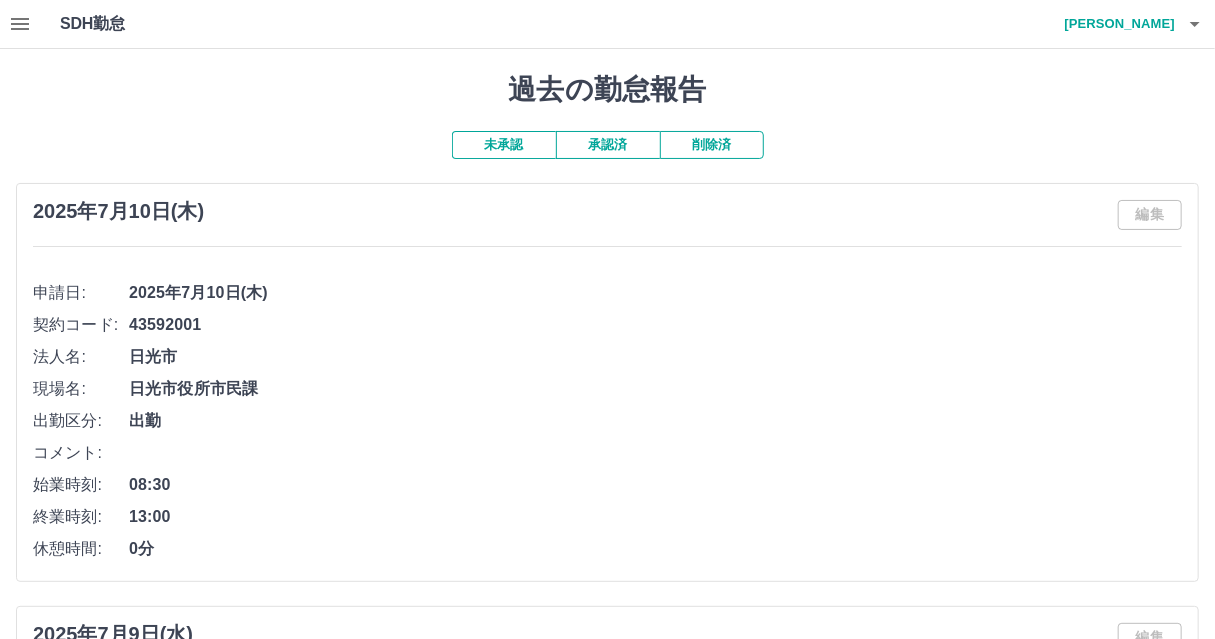 click on "承認済" at bounding box center [608, 145] 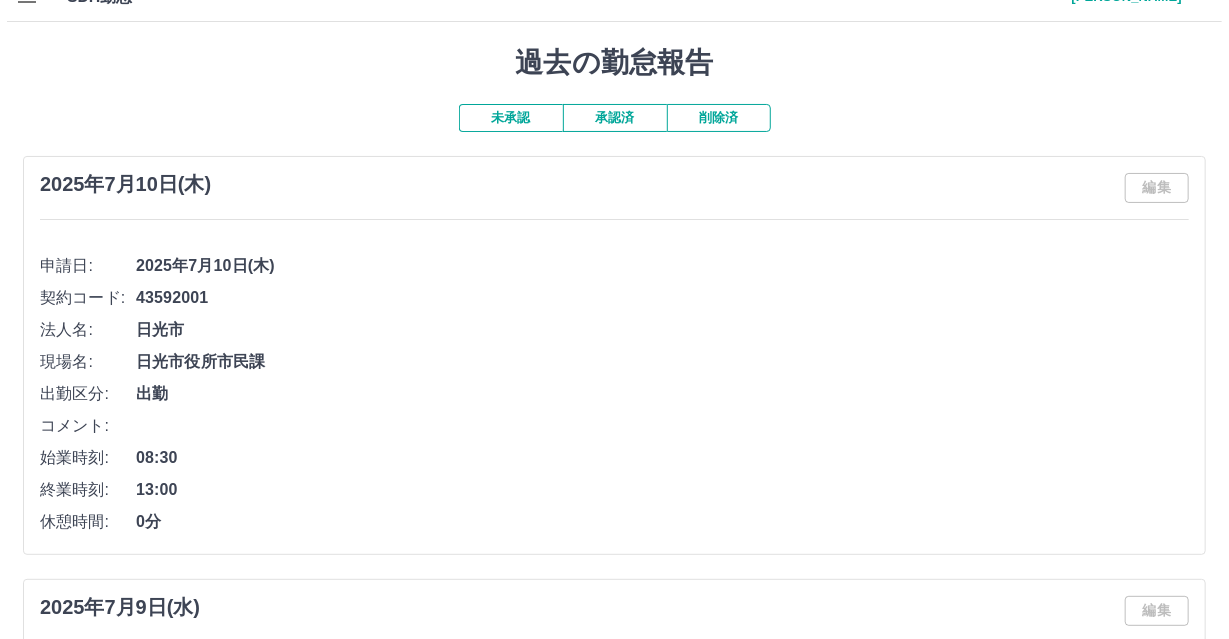 scroll, scrollTop: 0, scrollLeft: 0, axis: both 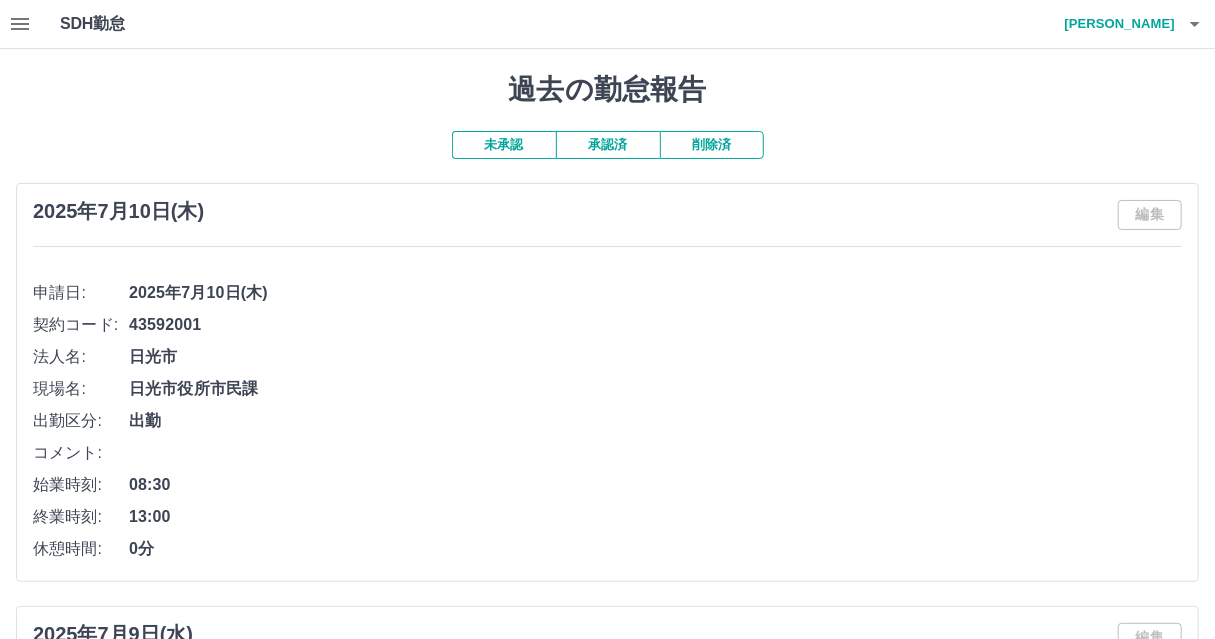 click 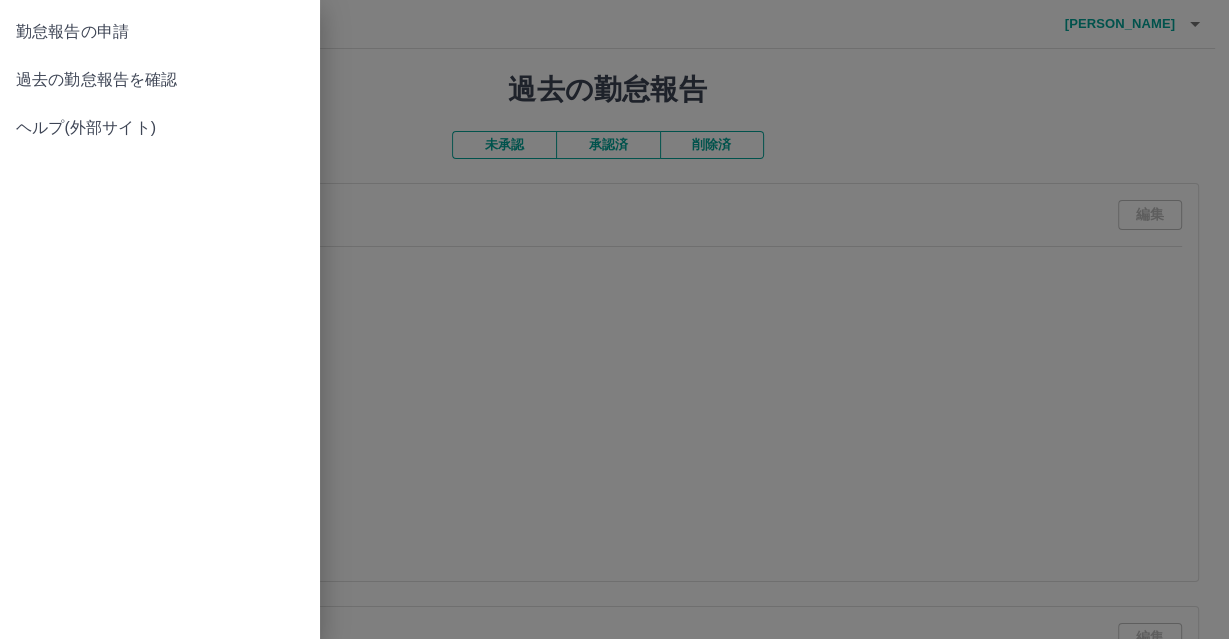 click at bounding box center (614, 319) 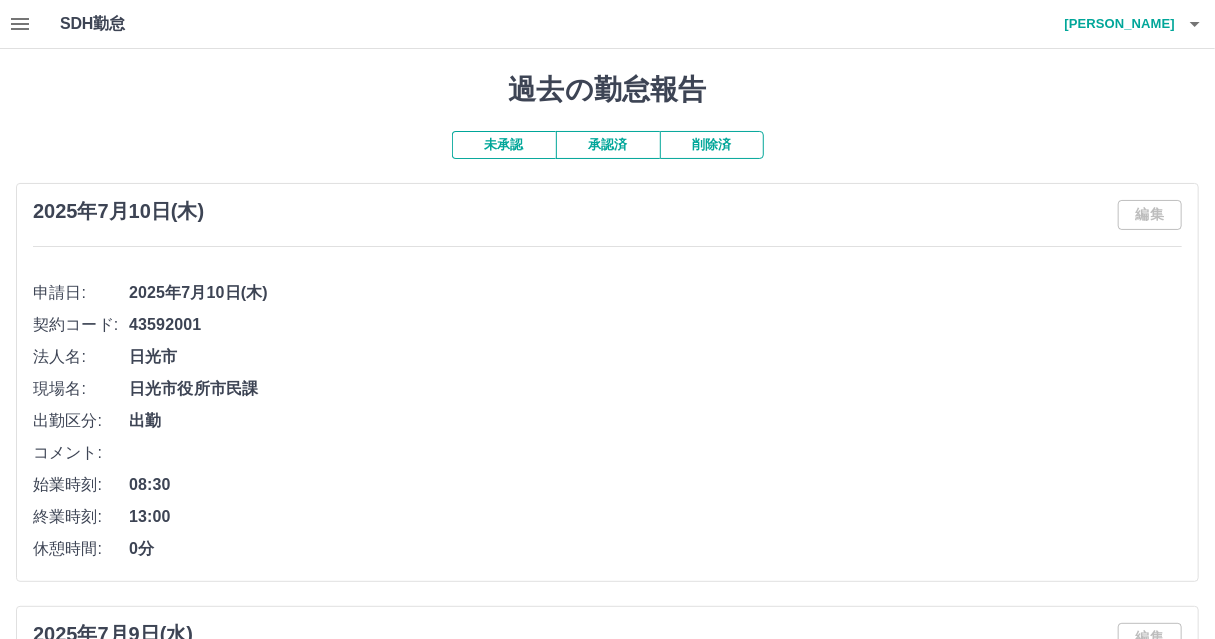 click 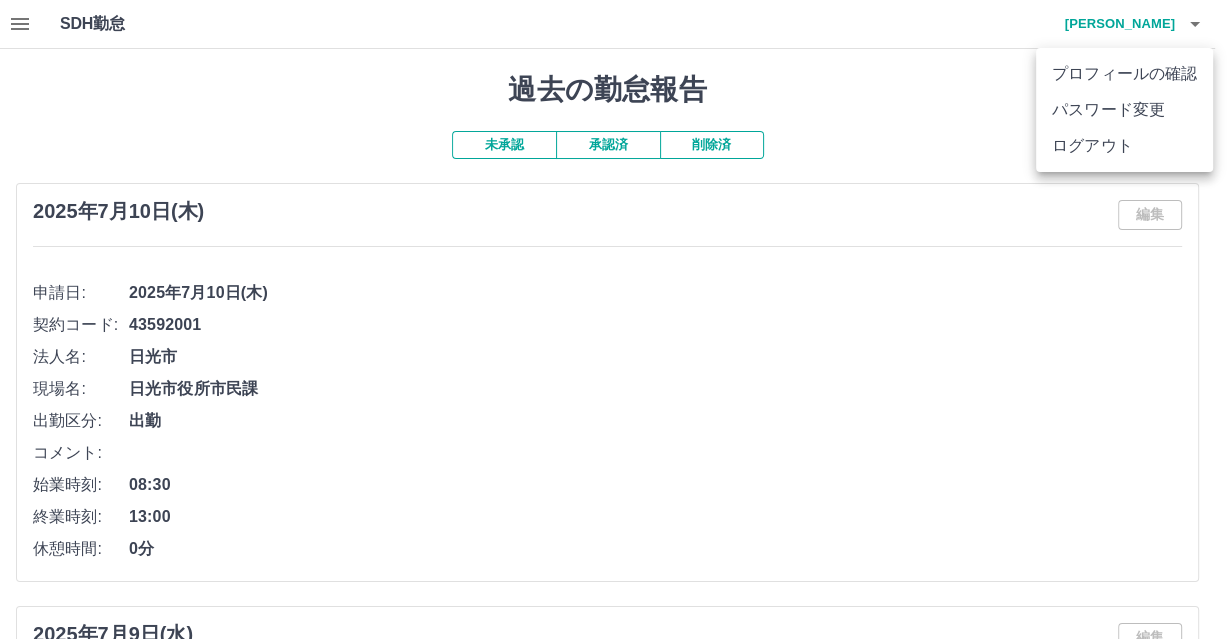 click at bounding box center [614, 319] 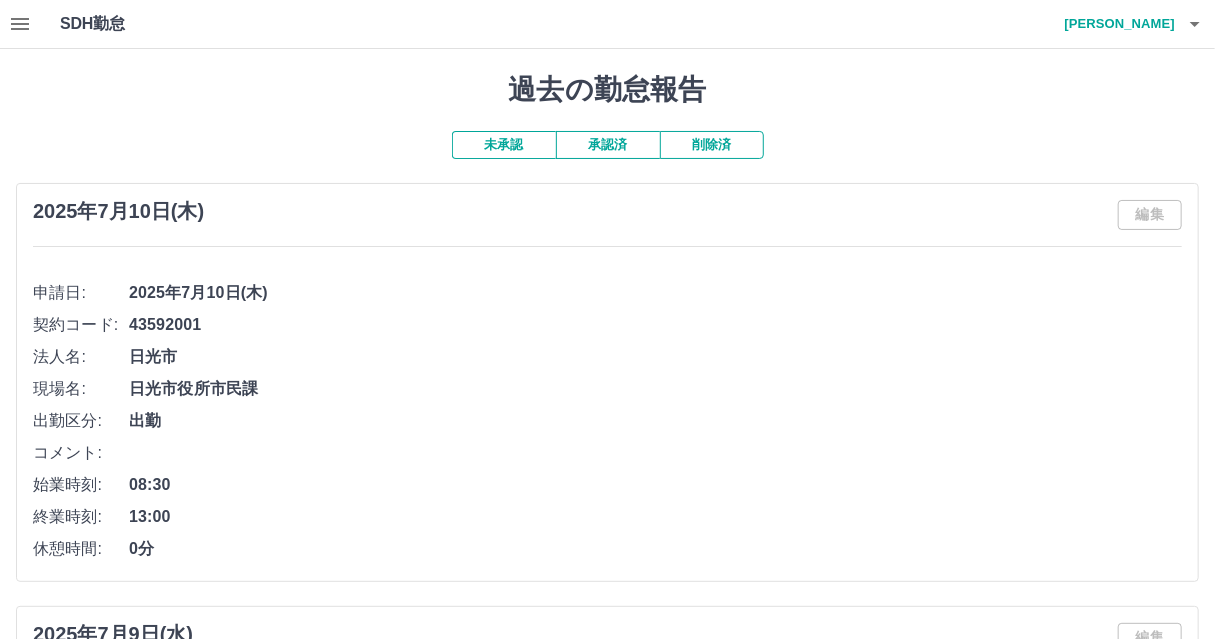 click on "未承認" at bounding box center [504, 145] 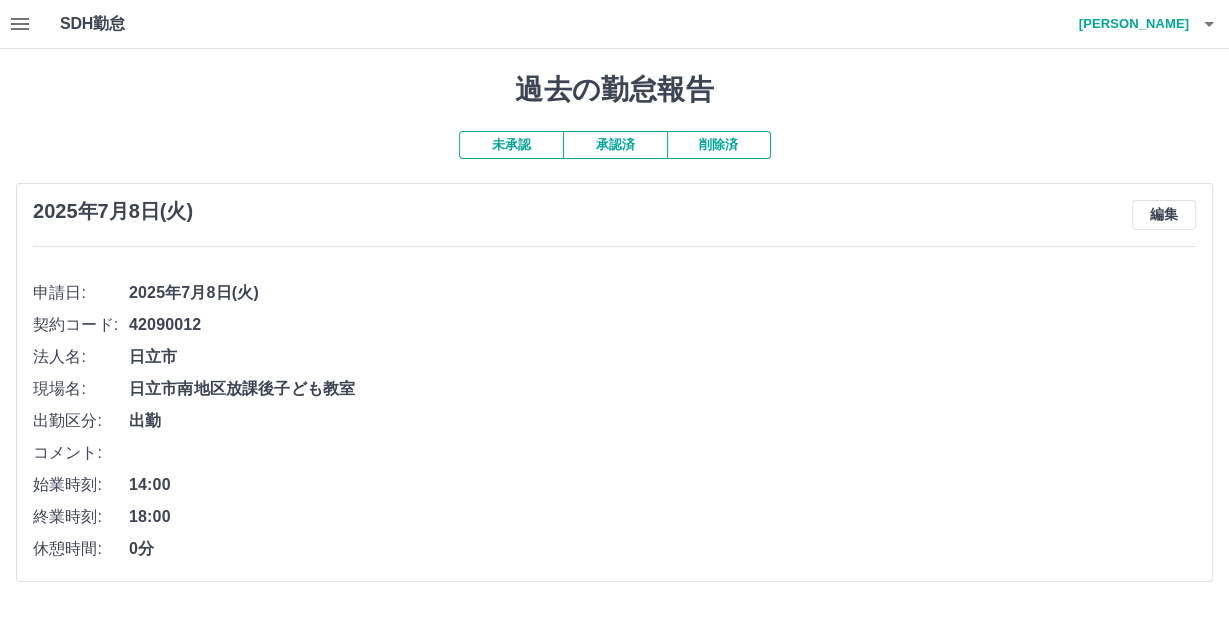 click 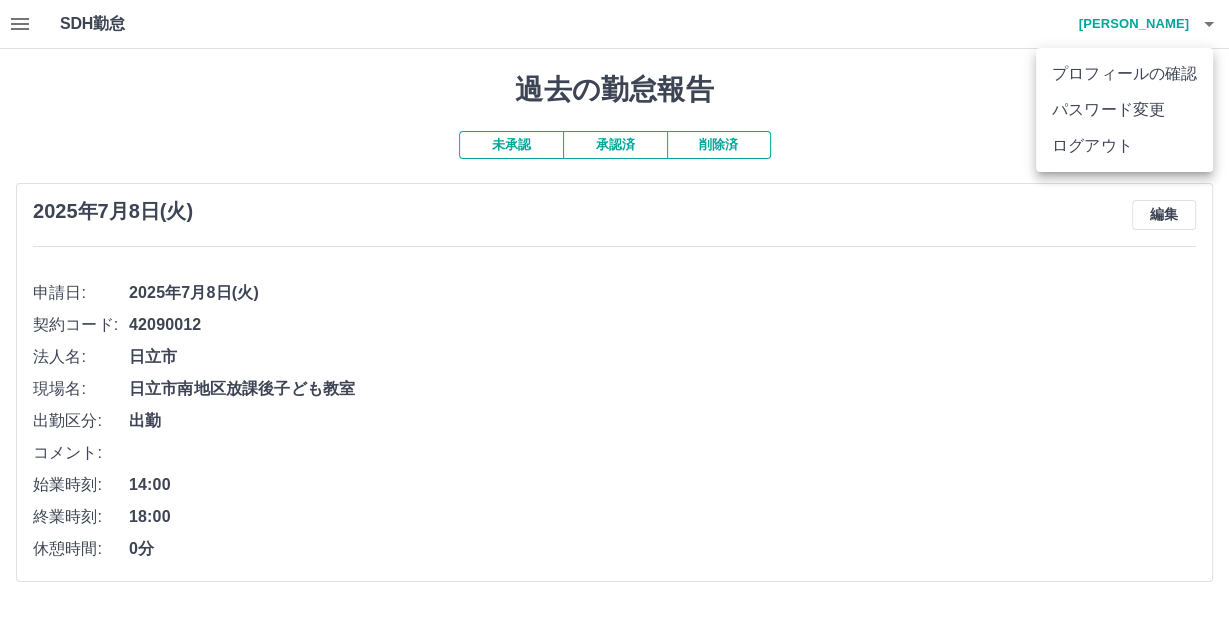 click at bounding box center (614, 319) 